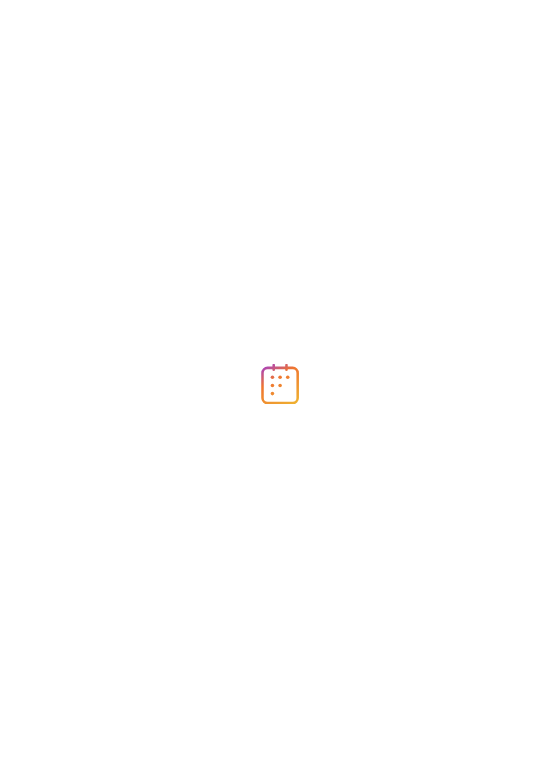 scroll, scrollTop: 0, scrollLeft: 0, axis: both 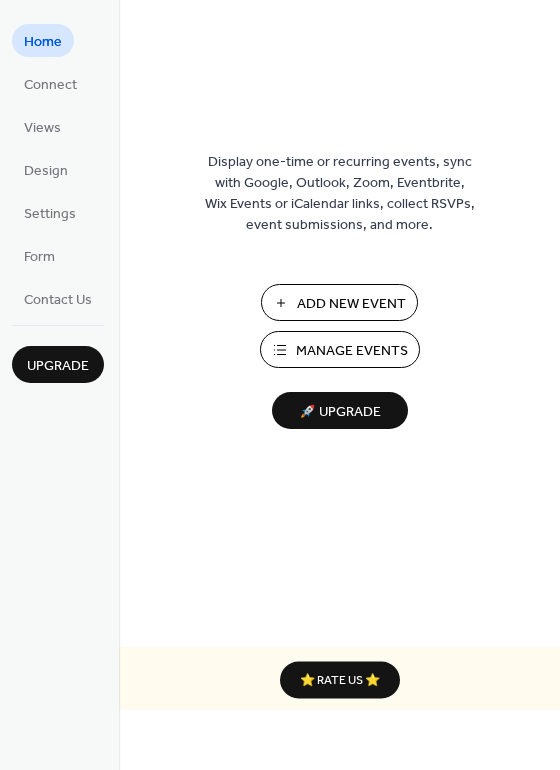 click on "Add New Event" at bounding box center [351, 304] 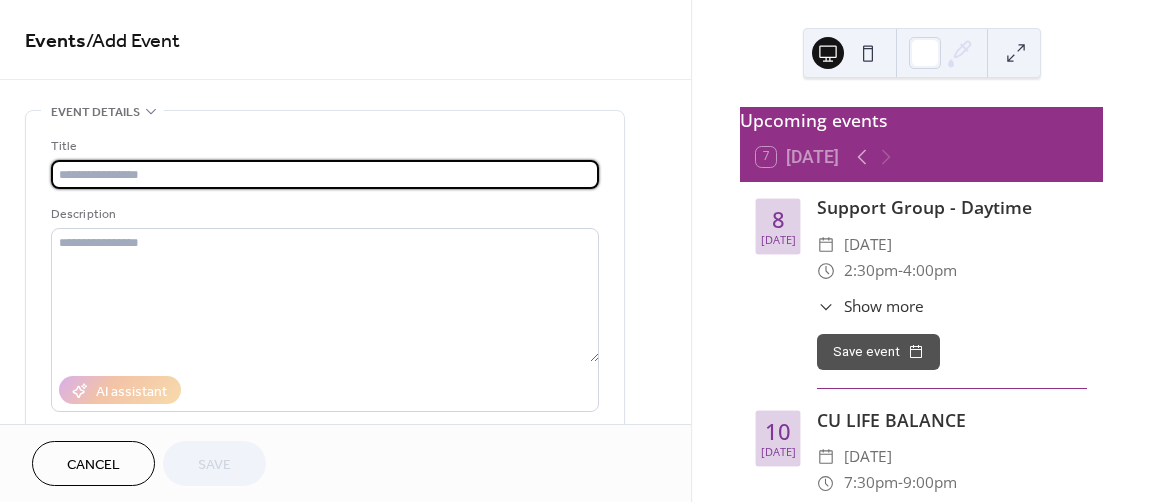 scroll, scrollTop: 0, scrollLeft: 0, axis: both 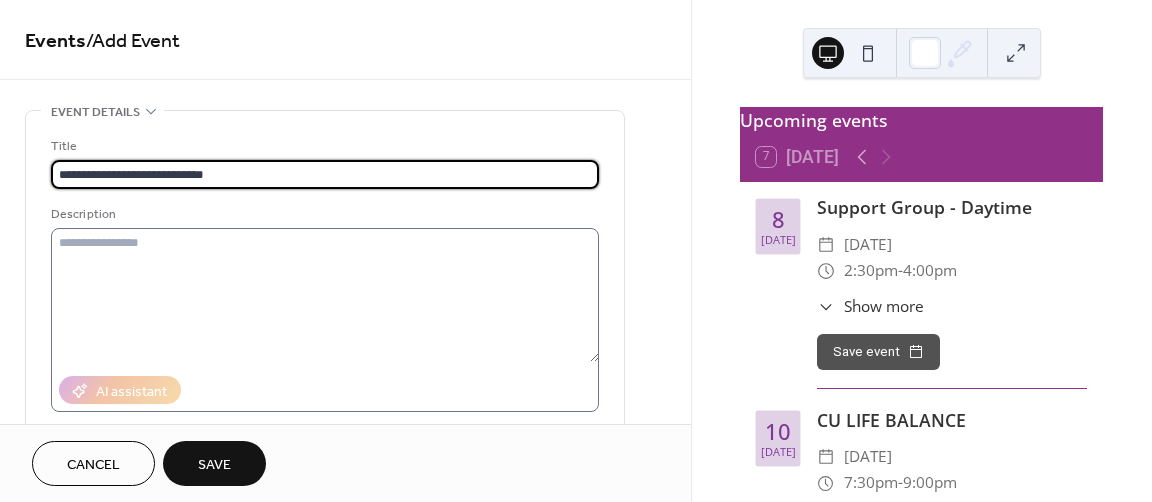 type on "**********" 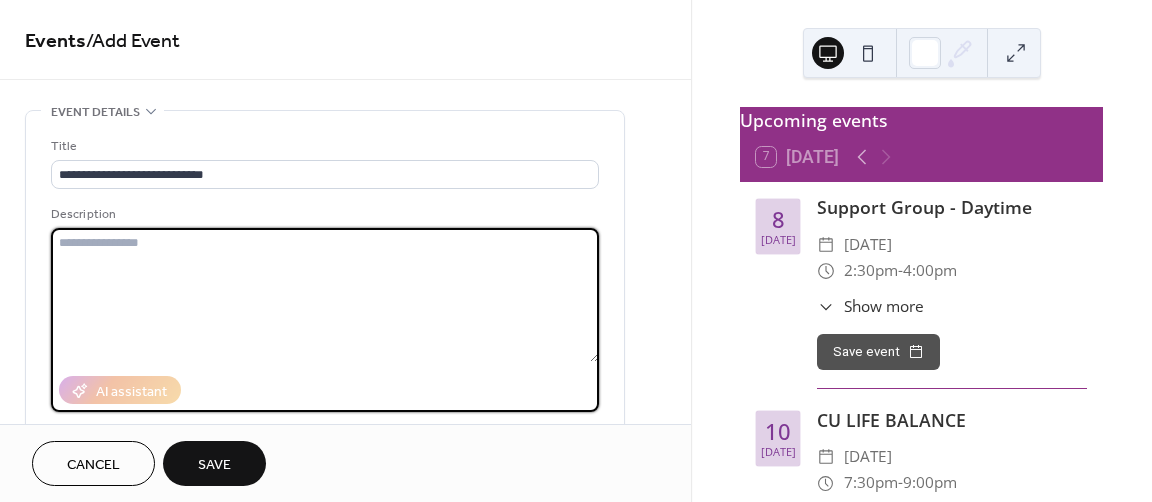 click at bounding box center [325, 295] 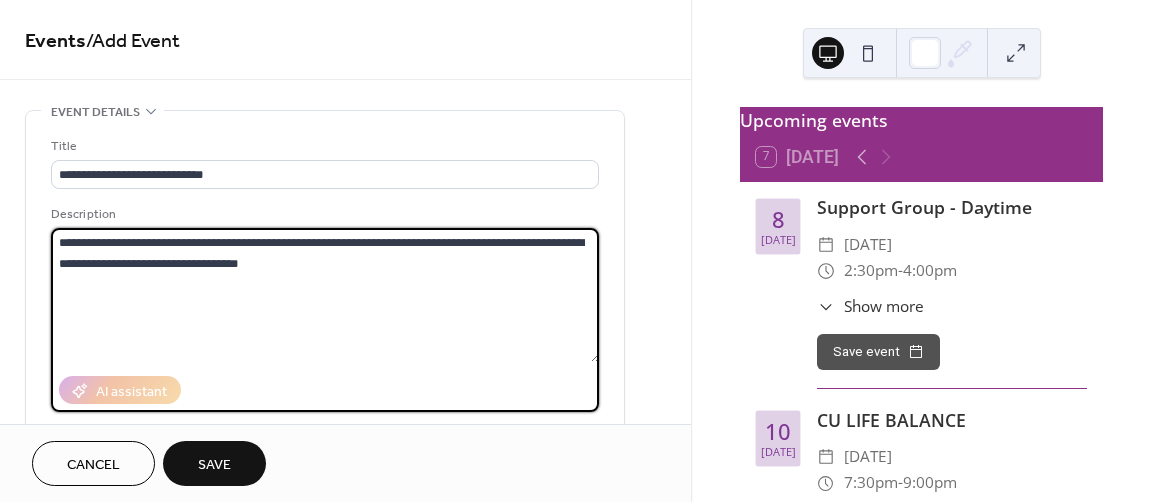 type on "**********" 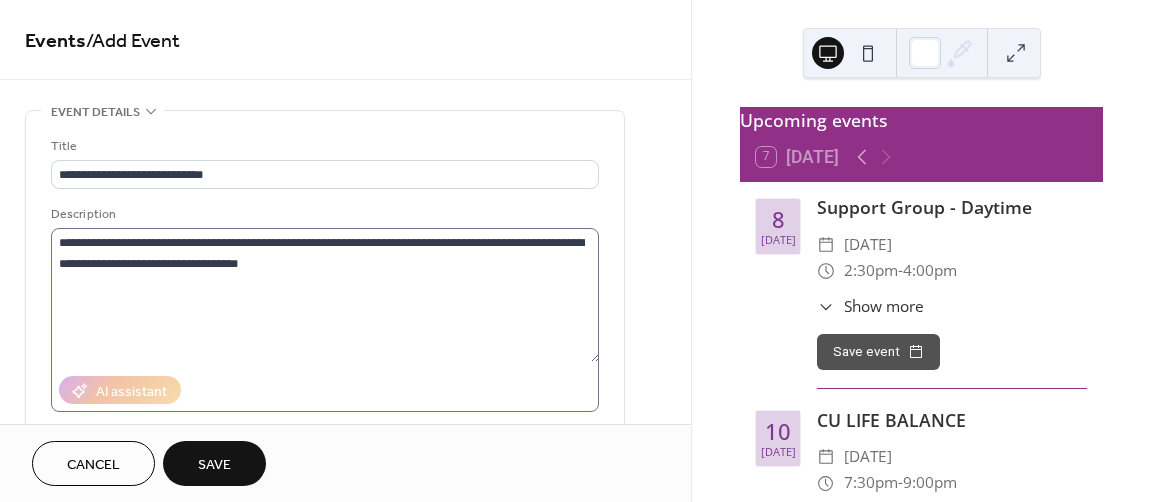 type 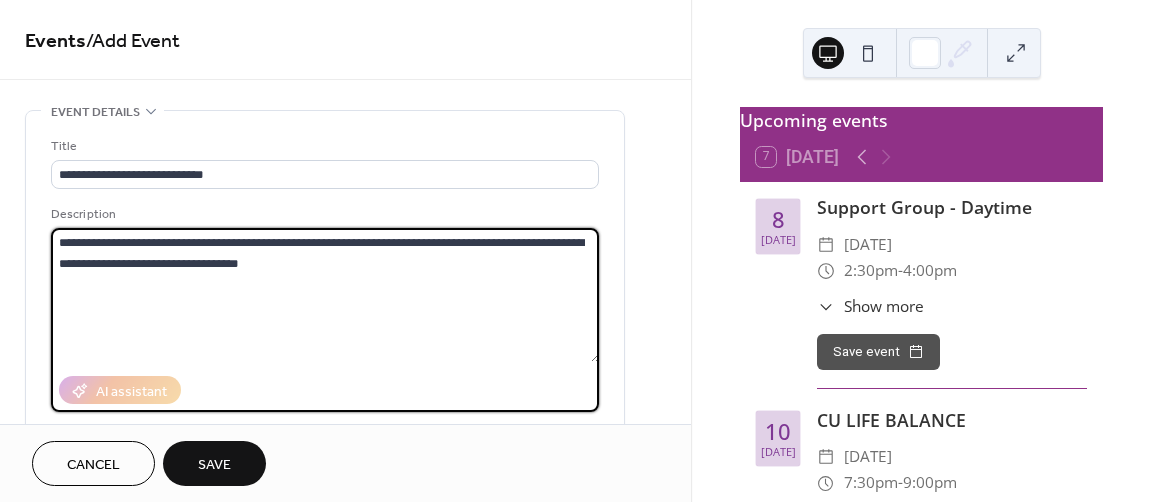 click on "**********" at bounding box center [325, 295] 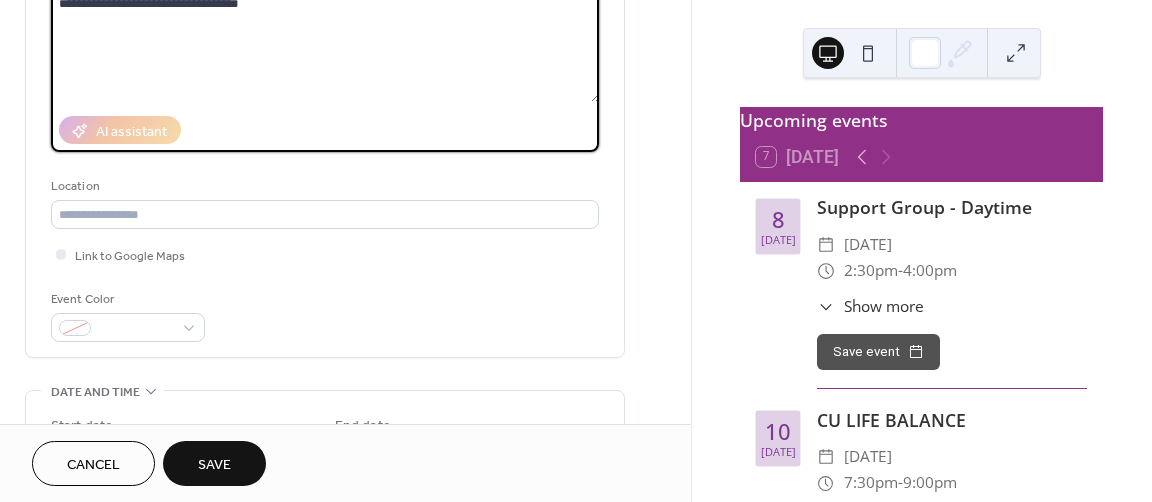 scroll, scrollTop: 265, scrollLeft: 0, axis: vertical 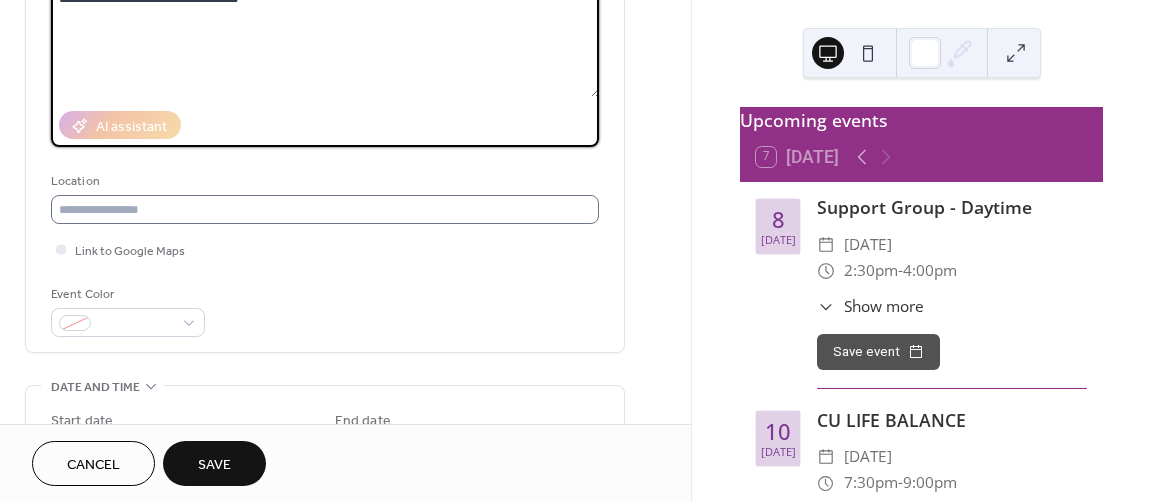 type on "**********" 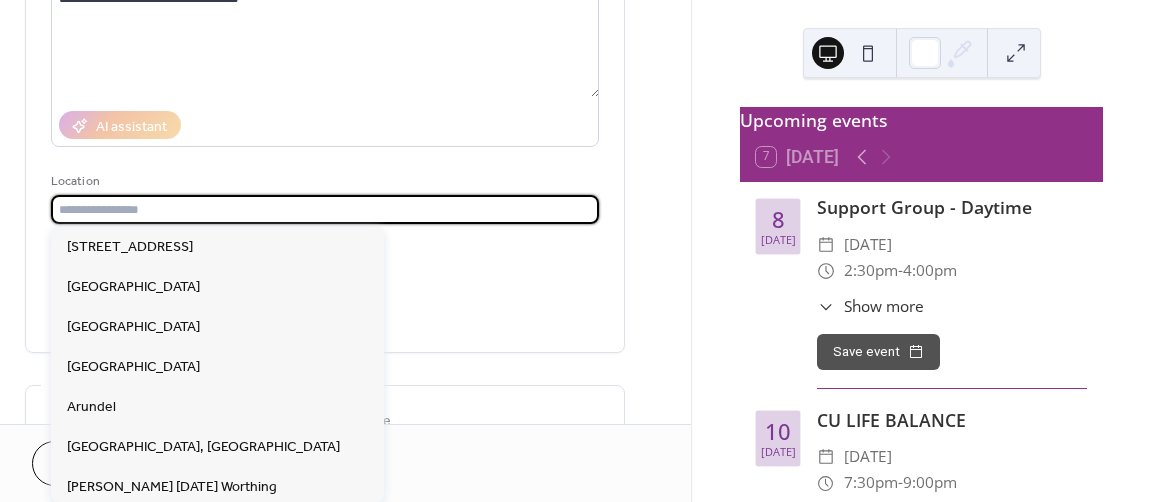 click at bounding box center (325, 209) 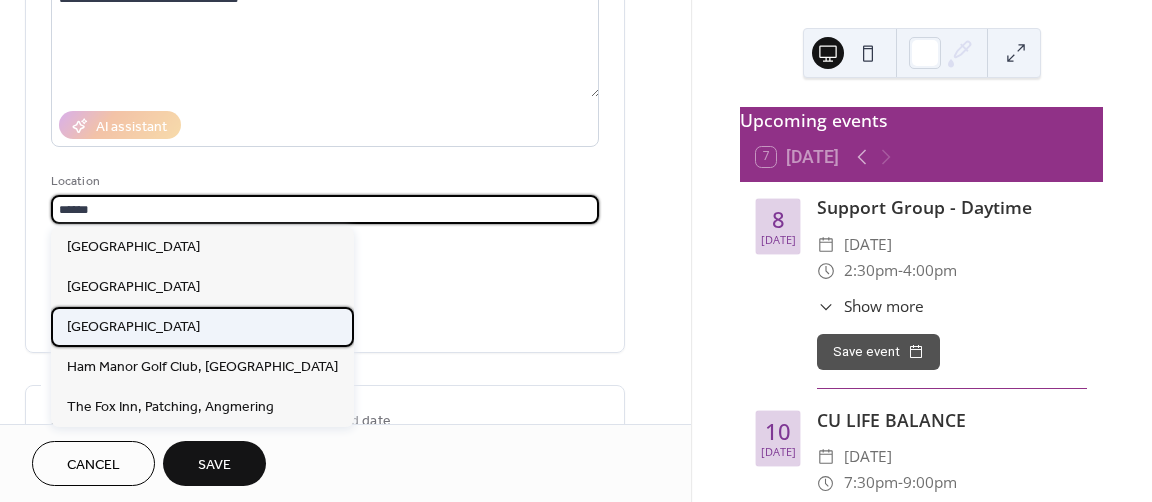 click on "Angmering Village Hall" at bounding box center [133, 327] 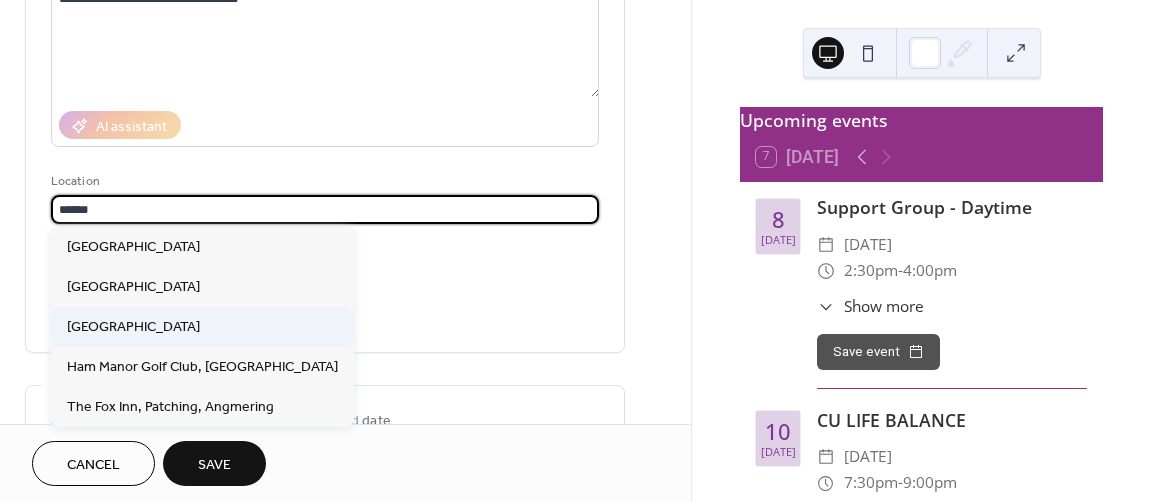 type on "**********" 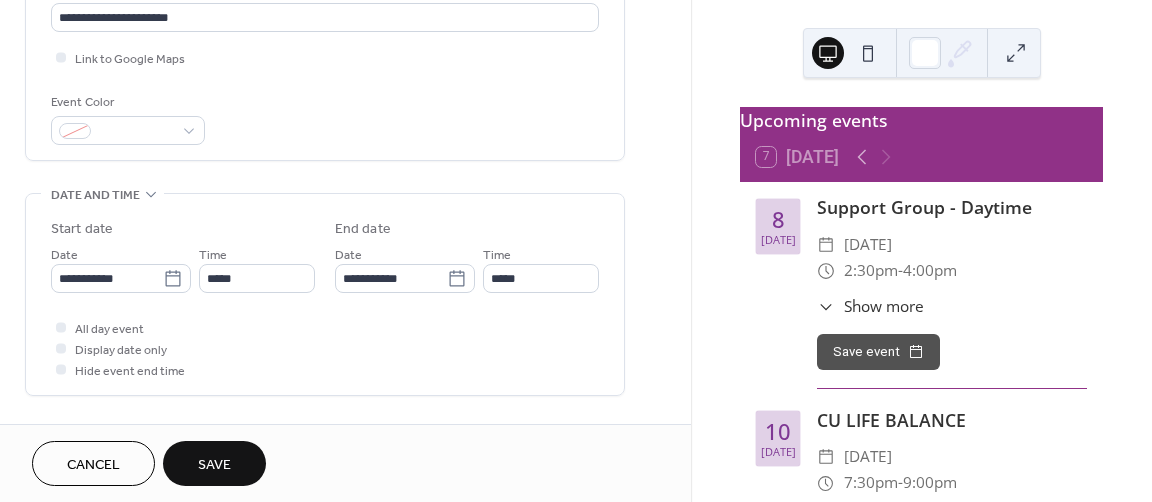 scroll, scrollTop: 458, scrollLeft: 0, axis: vertical 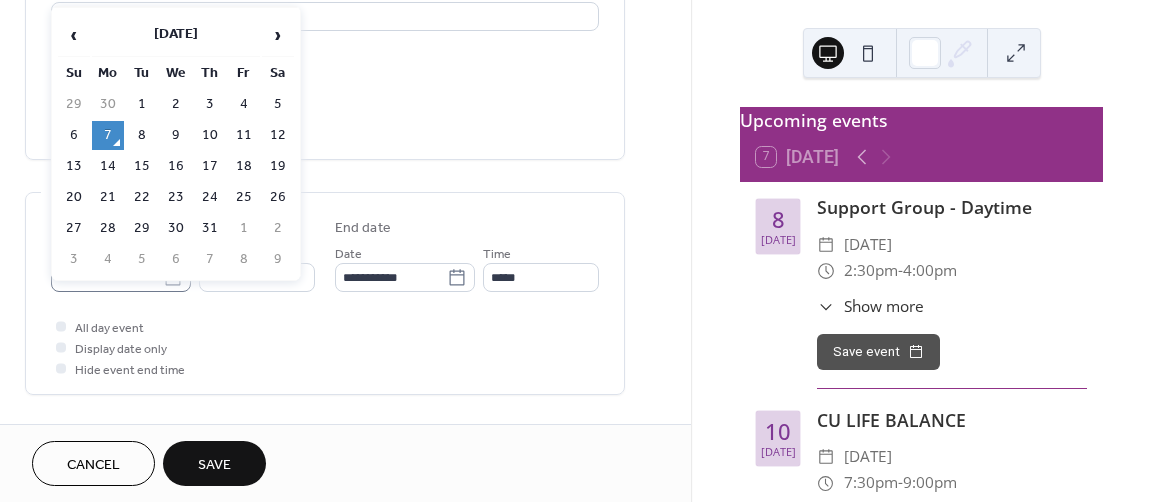 click on "**********" at bounding box center [121, 277] 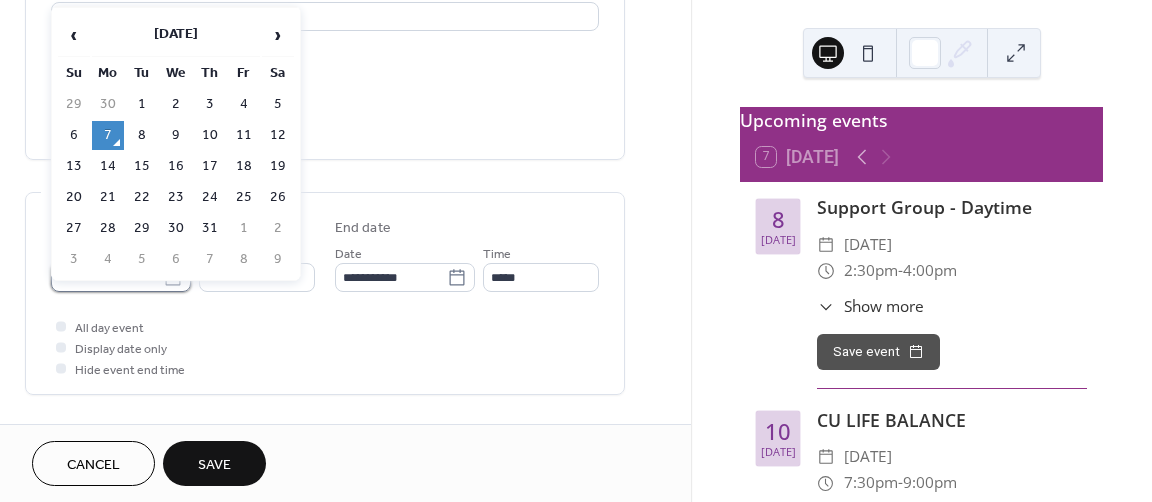 click on "**********" at bounding box center [107, 277] 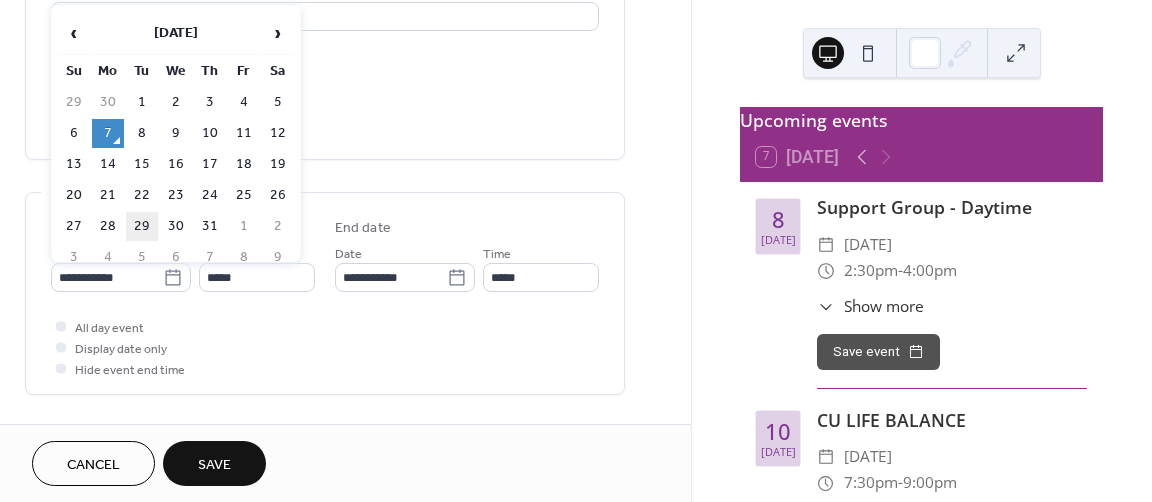 click on "29" at bounding box center (142, 226) 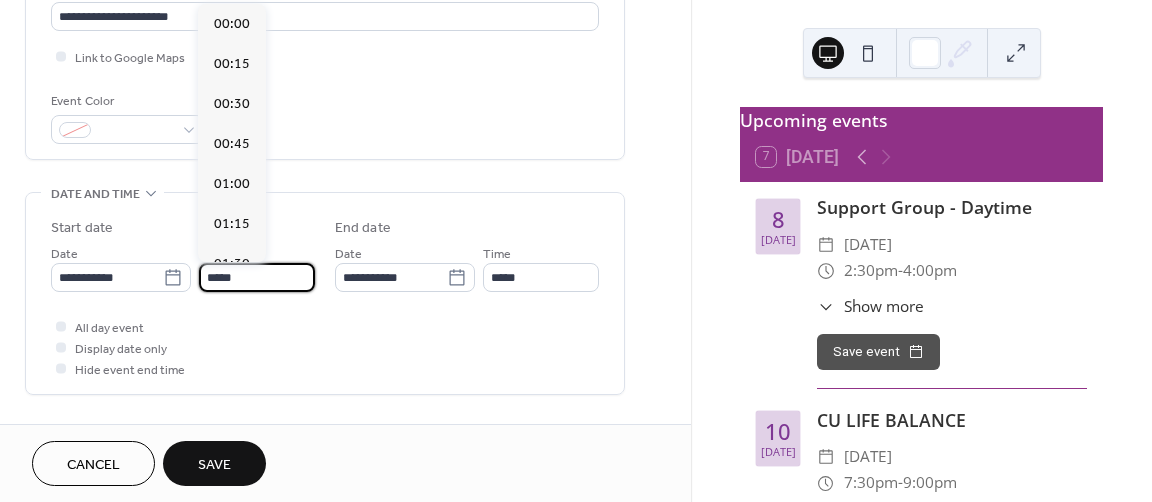 click on "*****" at bounding box center [257, 277] 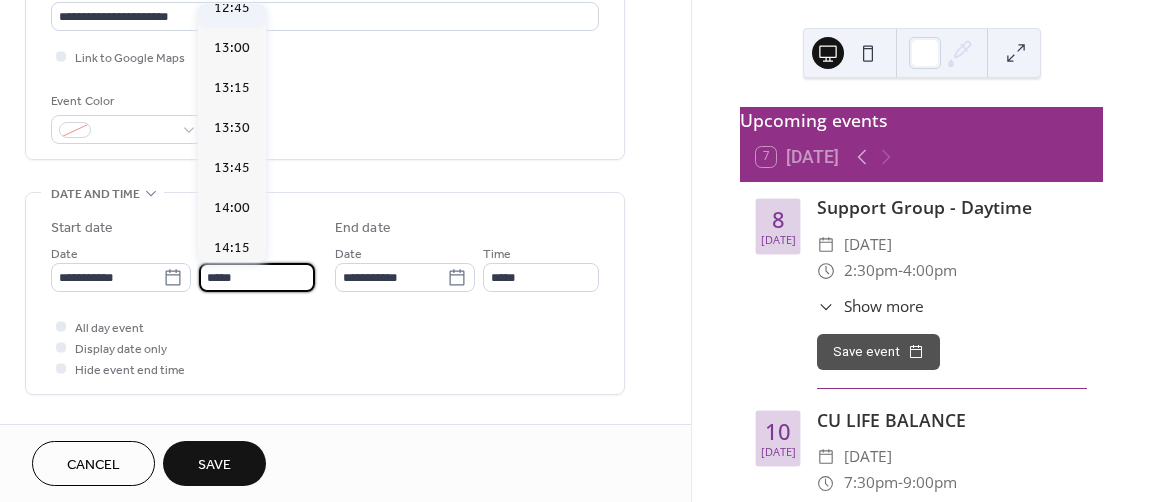 scroll, scrollTop: 2057, scrollLeft: 0, axis: vertical 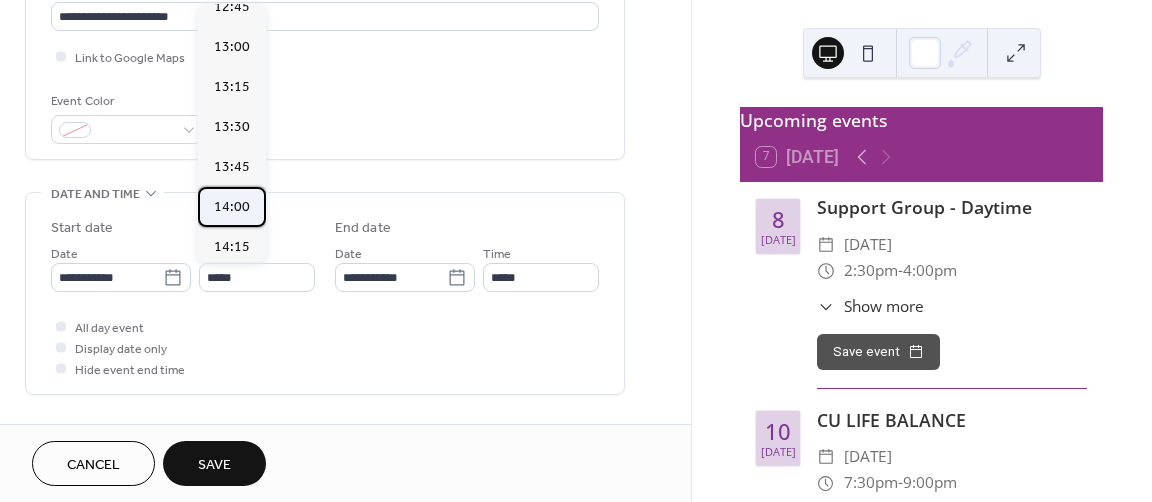 click on "14:00" at bounding box center (232, 207) 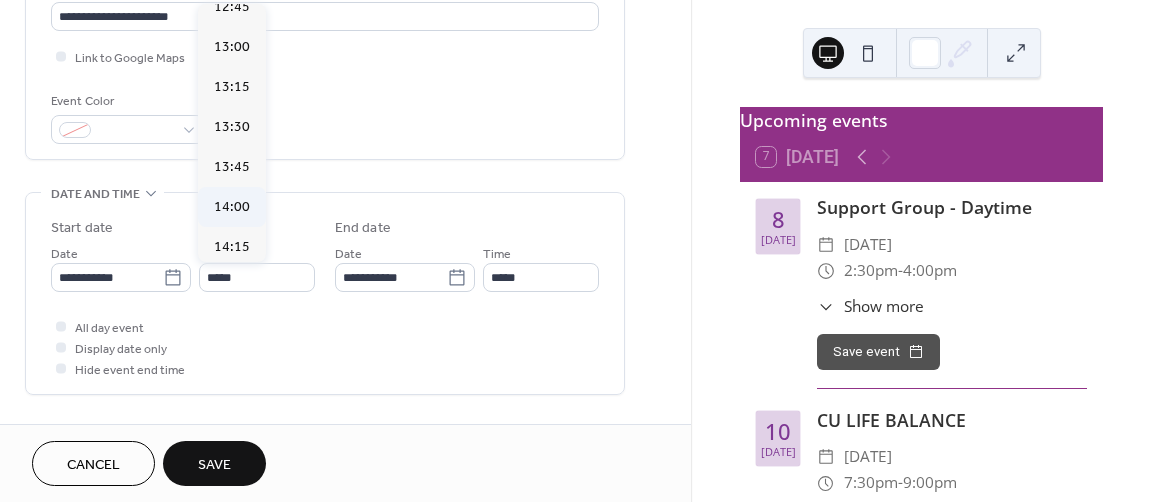 type on "*****" 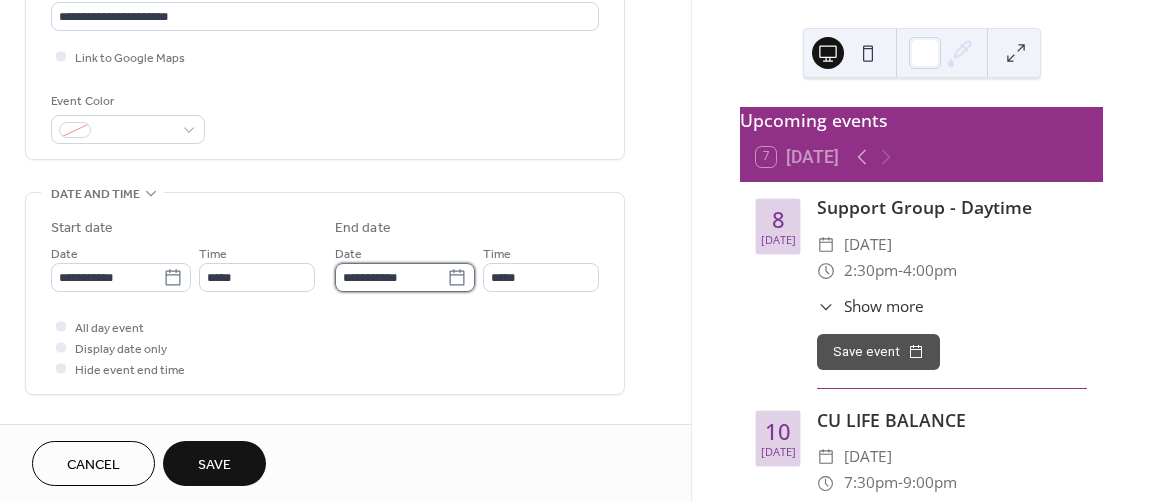click on "**********" at bounding box center [391, 277] 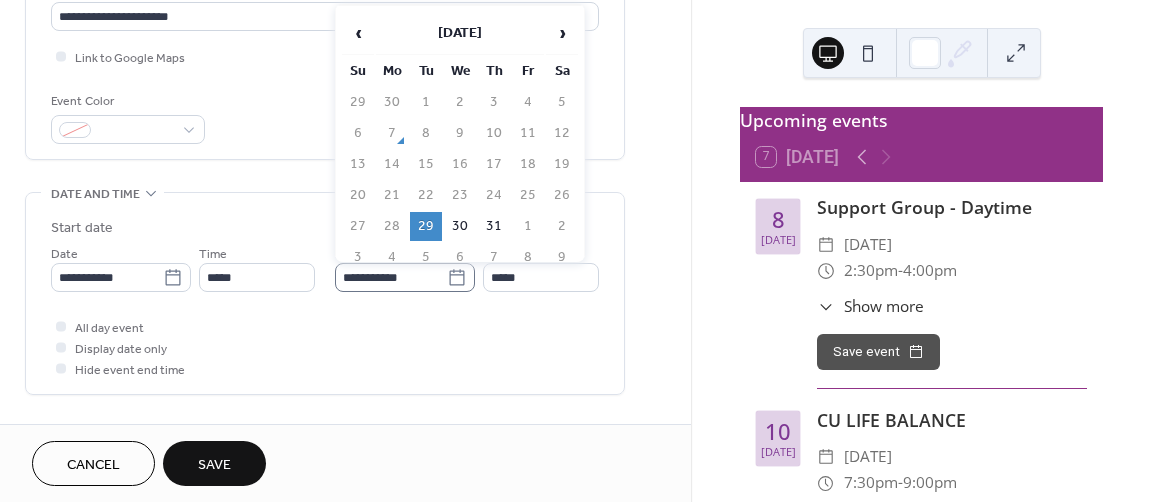 click 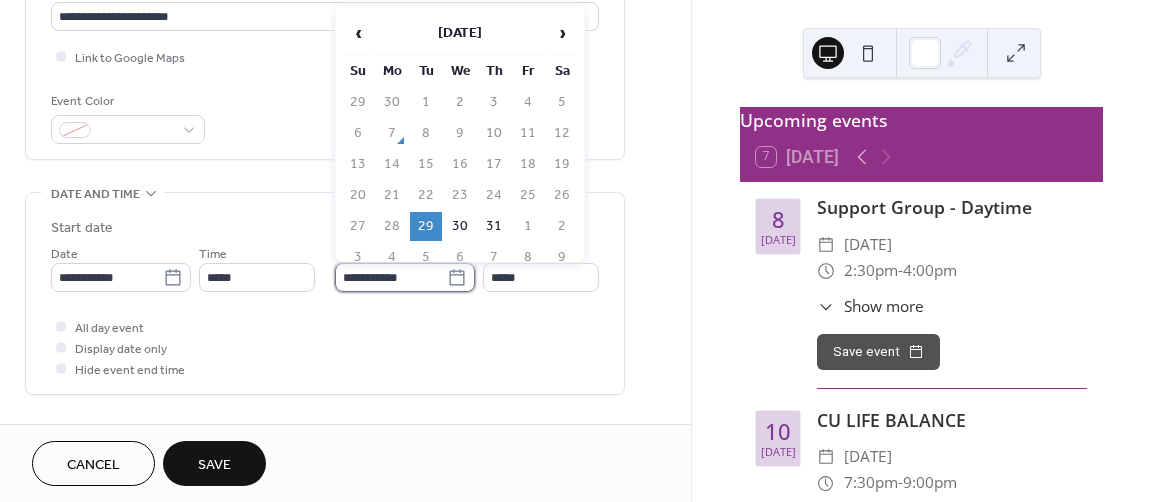 click on "**********" at bounding box center [391, 277] 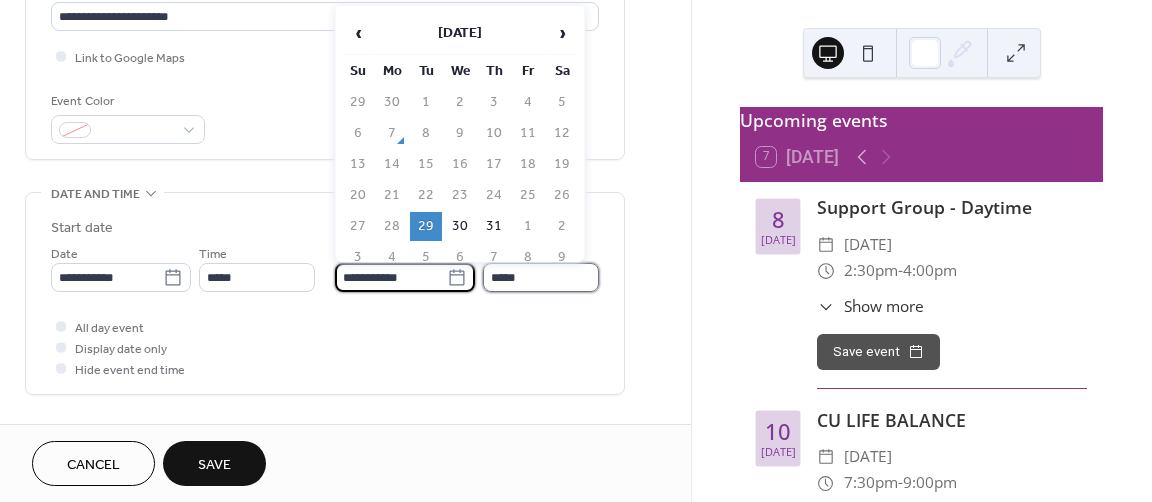 click on "*****" at bounding box center (541, 277) 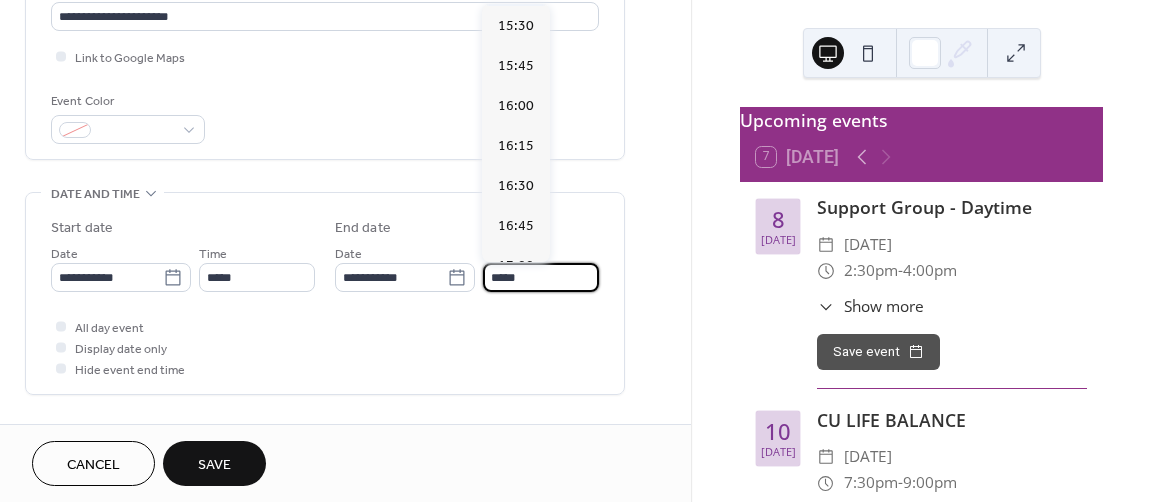 scroll, scrollTop: 199, scrollLeft: 0, axis: vertical 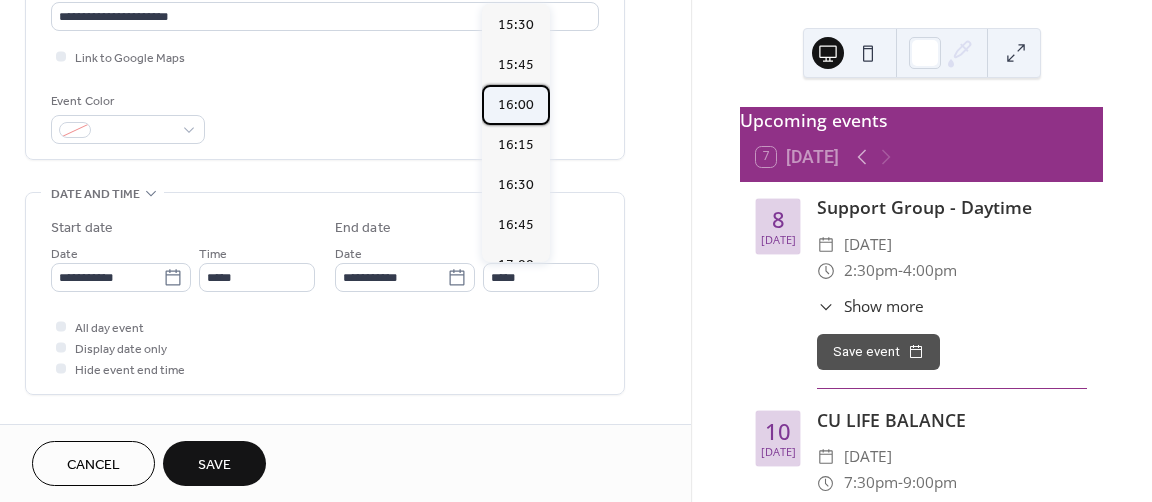 click on "16:00" at bounding box center (516, 105) 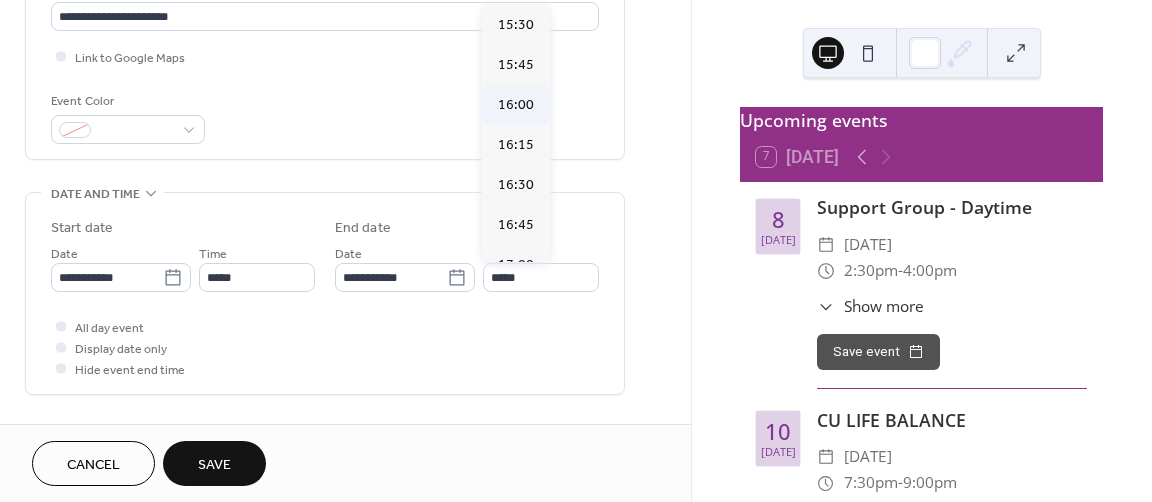 type on "*****" 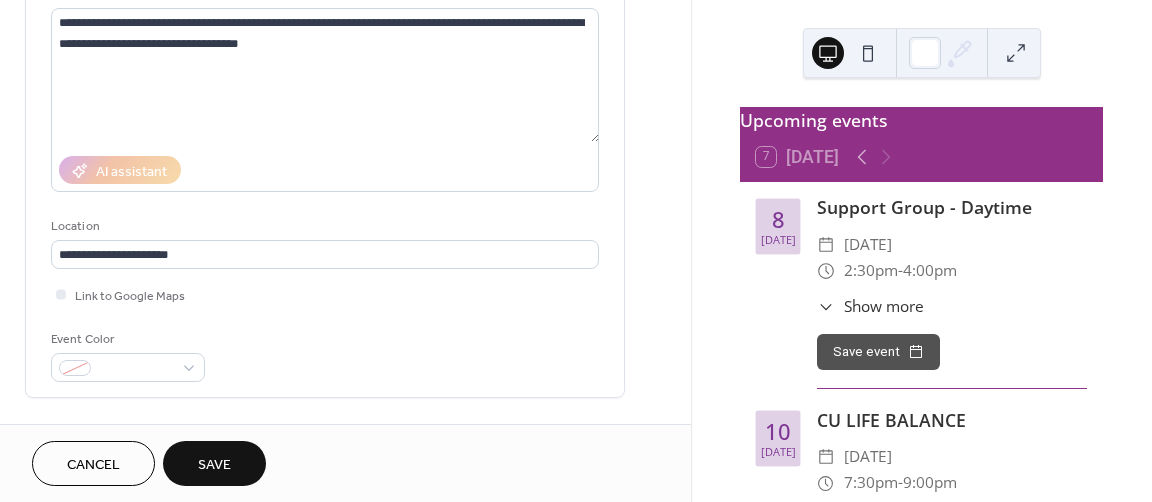 scroll, scrollTop: 0, scrollLeft: 0, axis: both 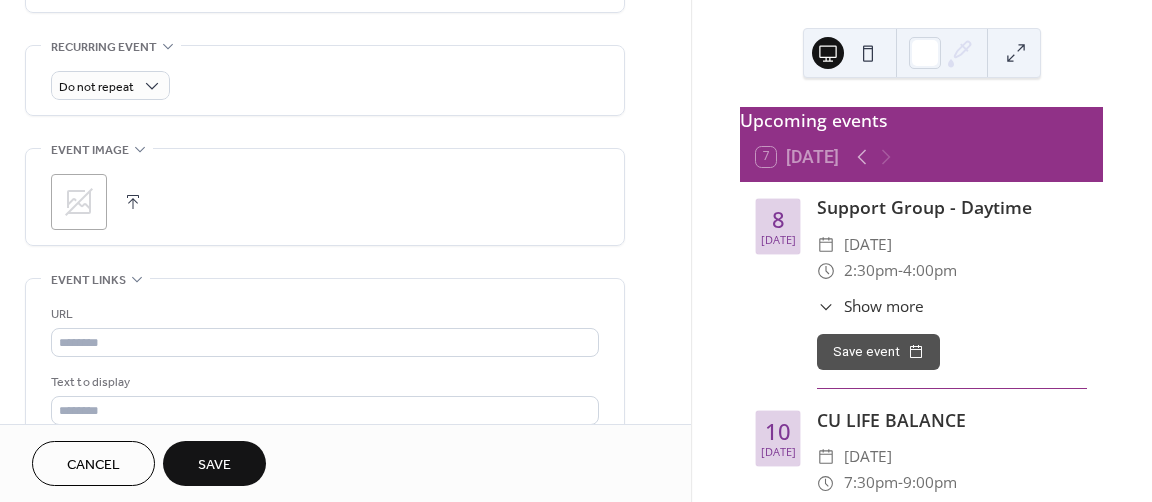 click 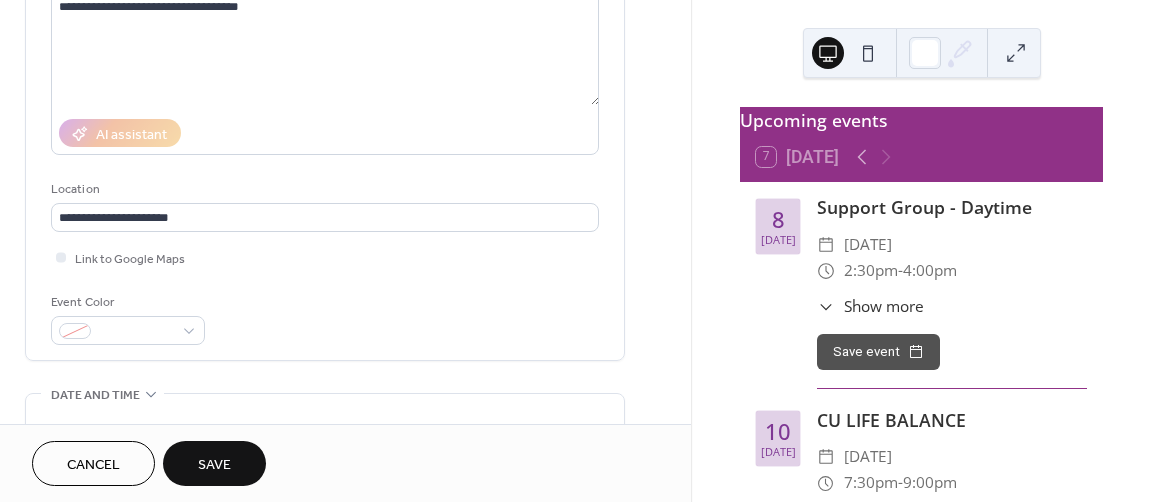 scroll, scrollTop: 71, scrollLeft: 0, axis: vertical 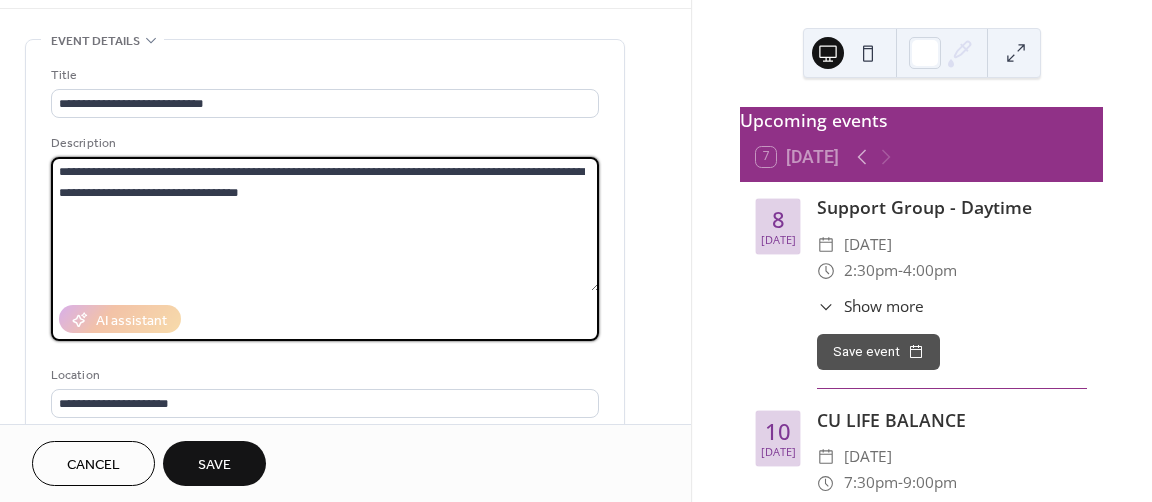 click on "**********" at bounding box center (325, 224) 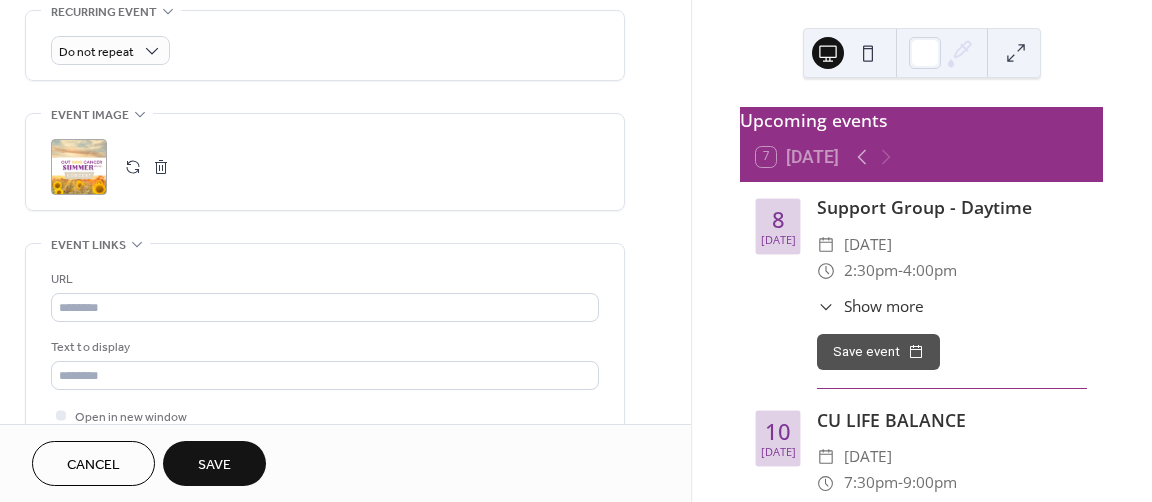 scroll, scrollTop: 878, scrollLeft: 0, axis: vertical 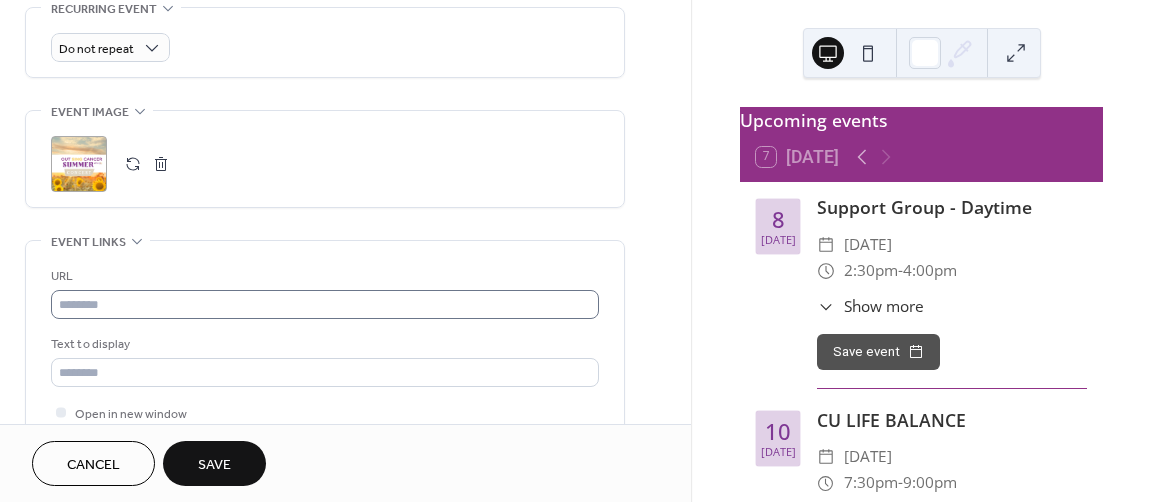 type on "**********" 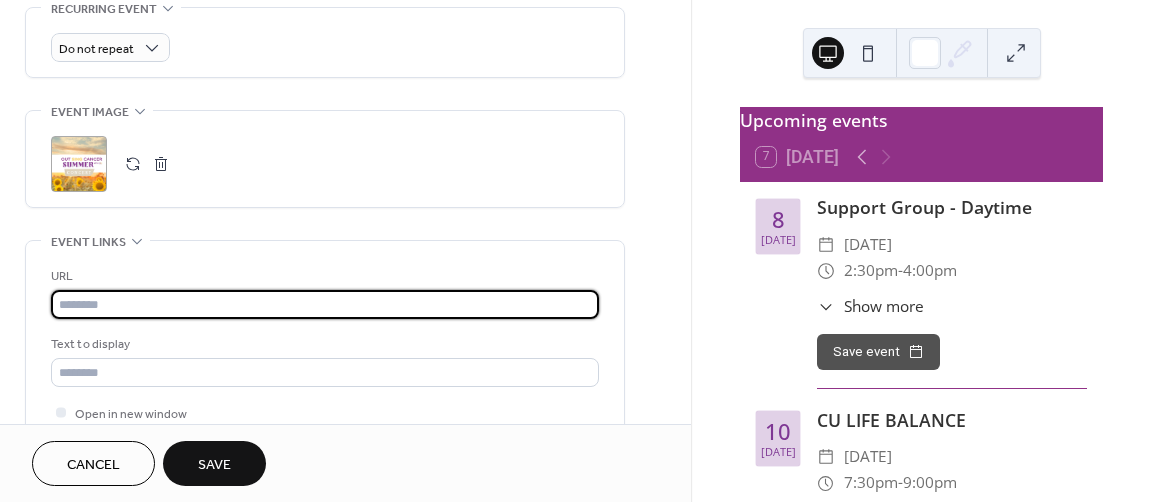 click at bounding box center [325, 304] 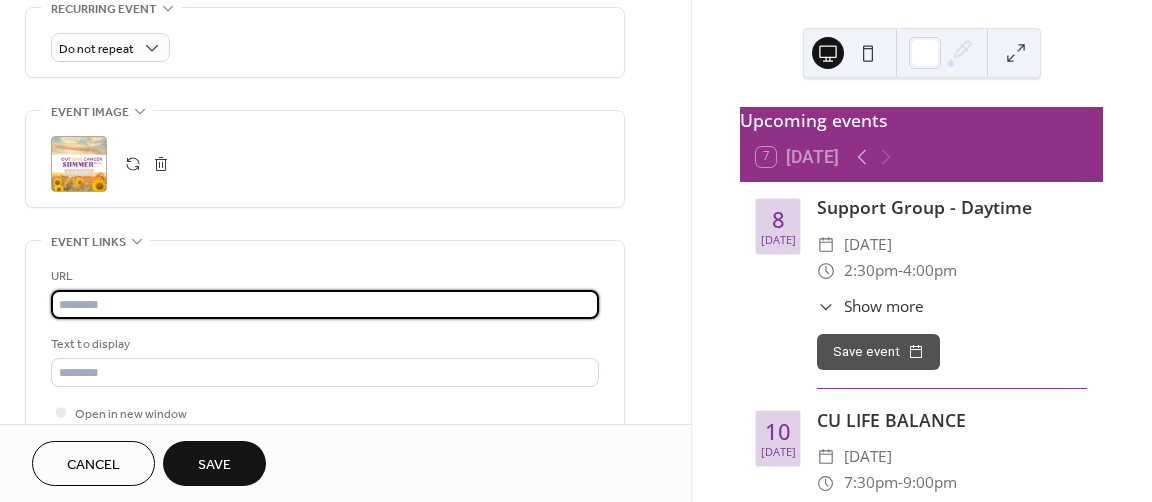 paste on "**********" 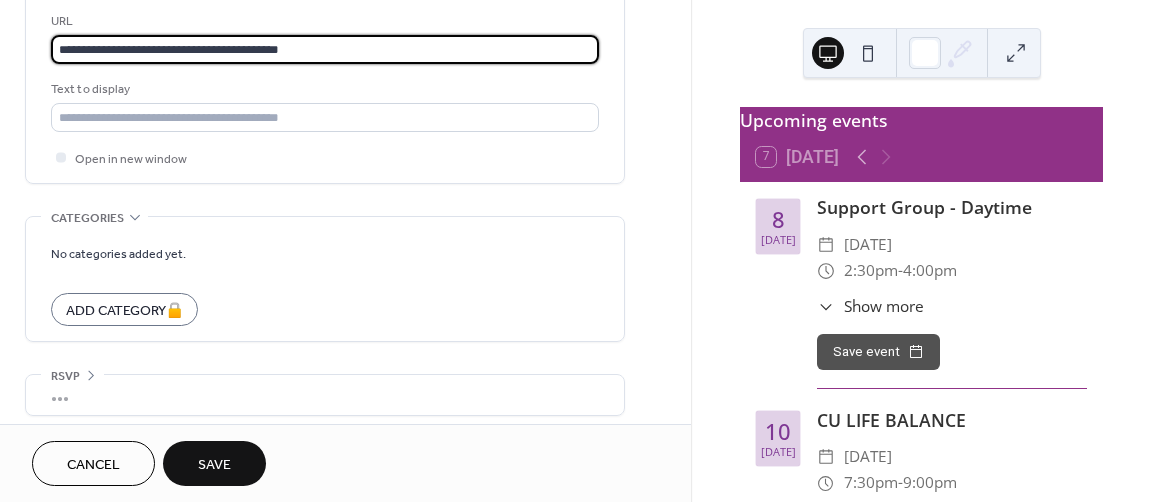 scroll, scrollTop: 1140, scrollLeft: 0, axis: vertical 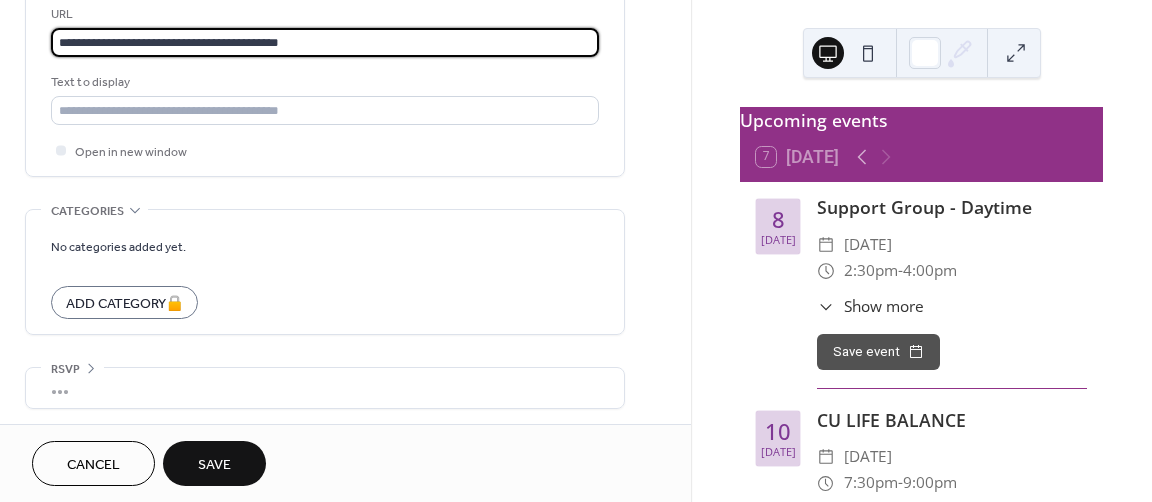 type on "**********" 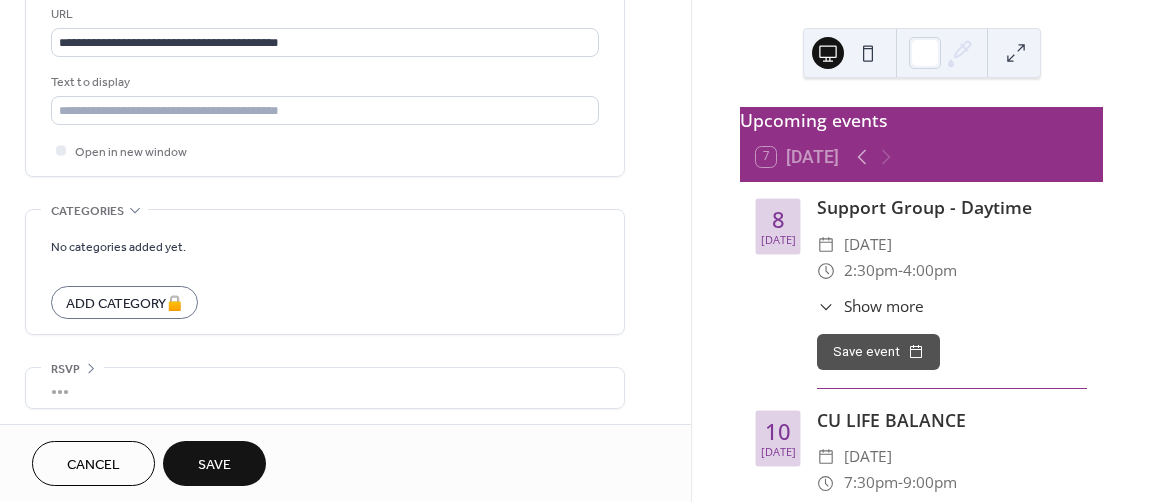 click on "Save" at bounding box center (214, 465) 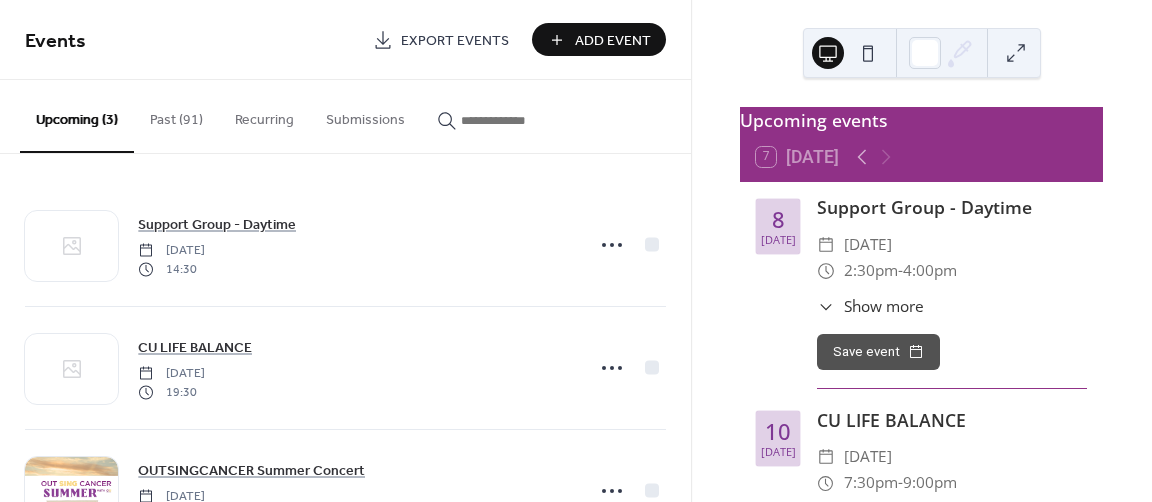 scroll, scrollTop: 78, scrollLeft: 0, axis: vertical 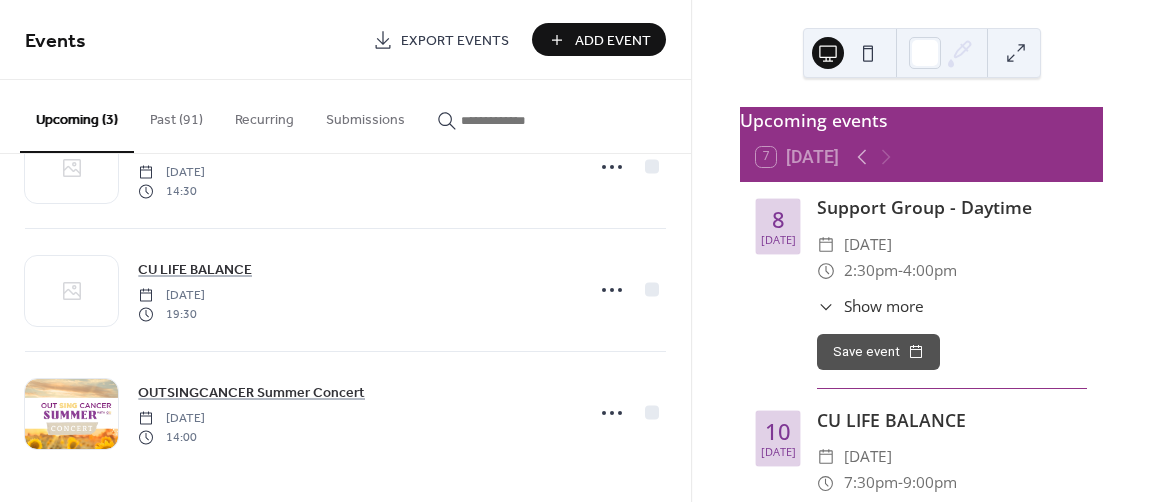click on "Add Event" at bounding box center [613, 41] 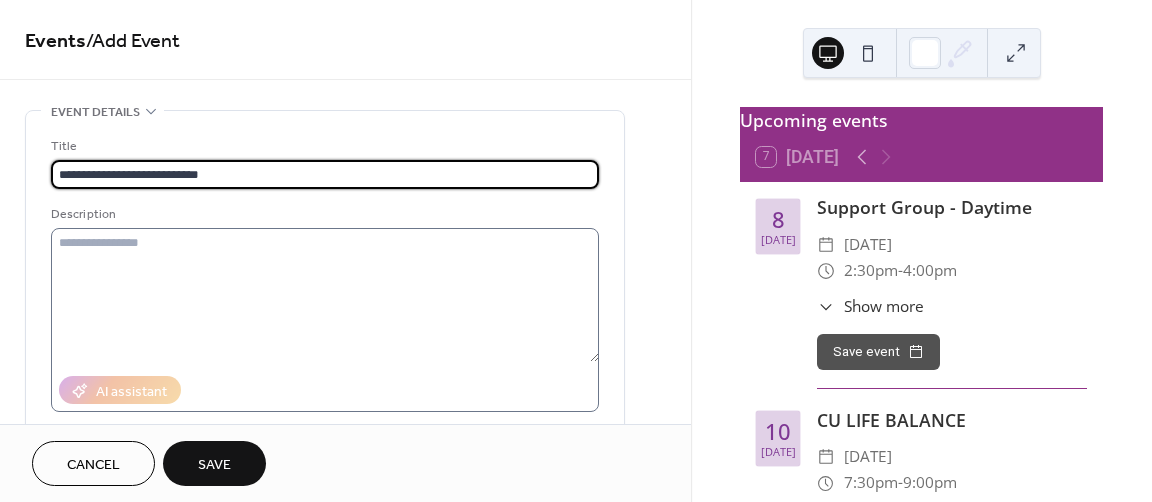 type on "**********" 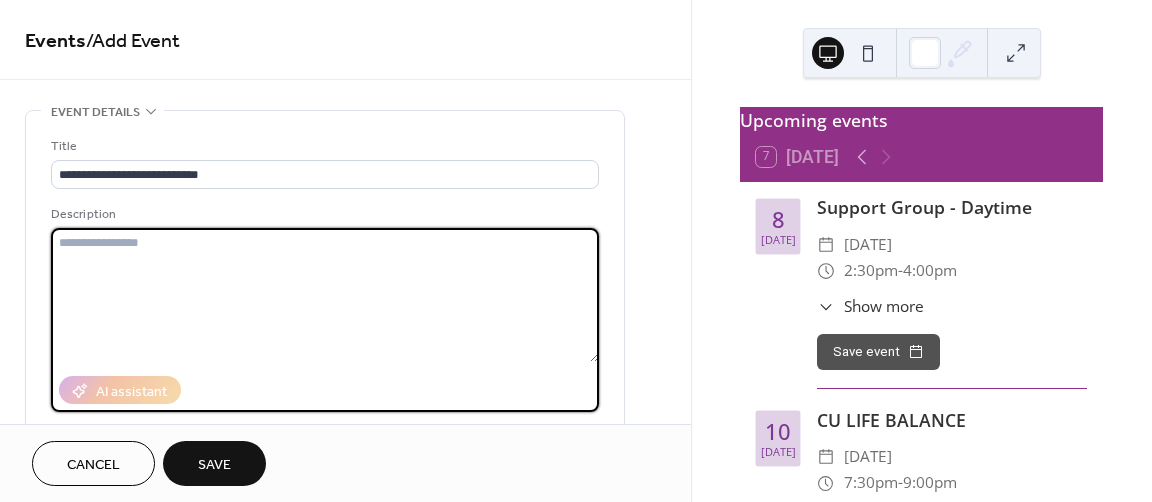 click at bounding box center (325, 295) 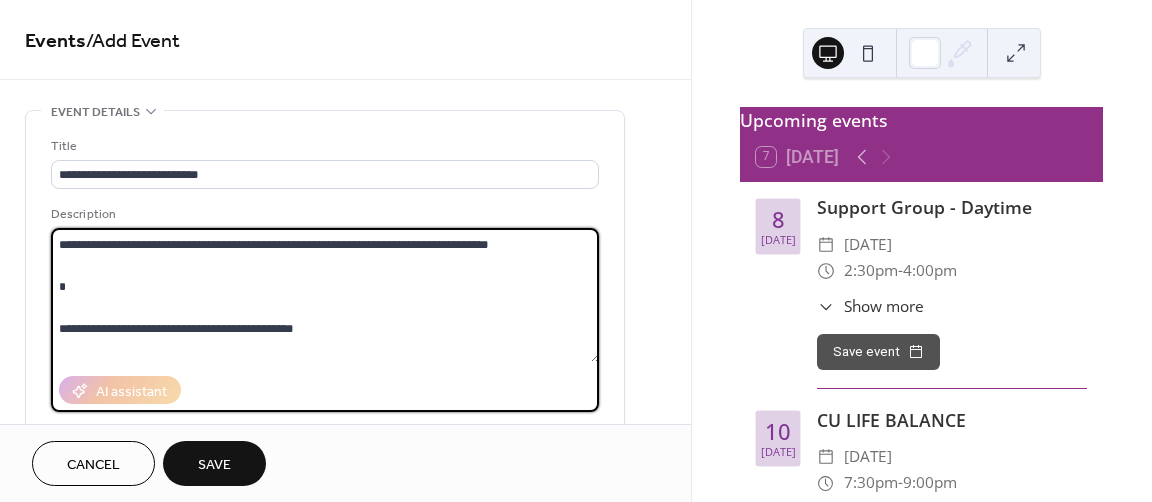 scroll, scrollTop: 18, scrollLeft: 0, axis: vertical 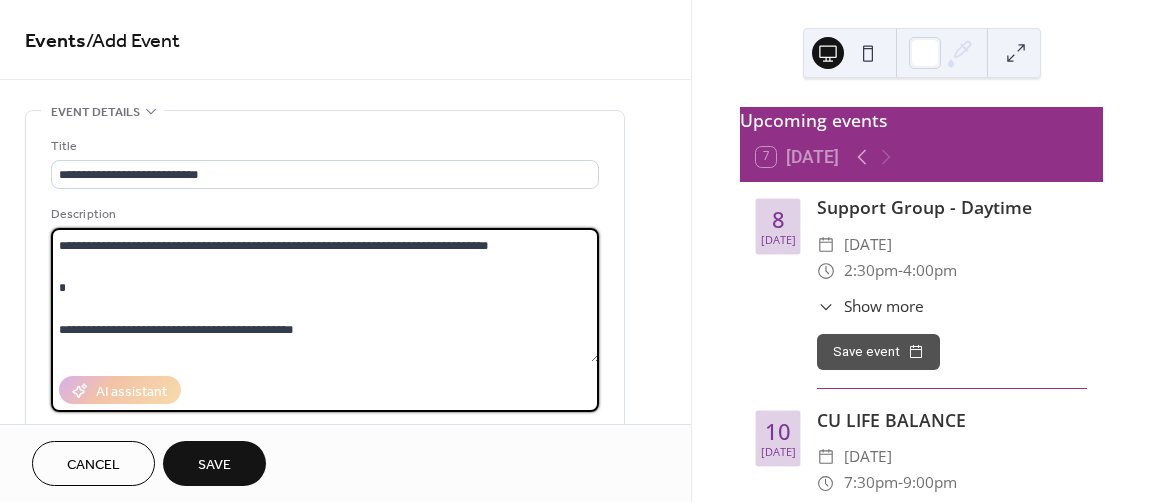 click on "**********" at bounding box center [325, 295] 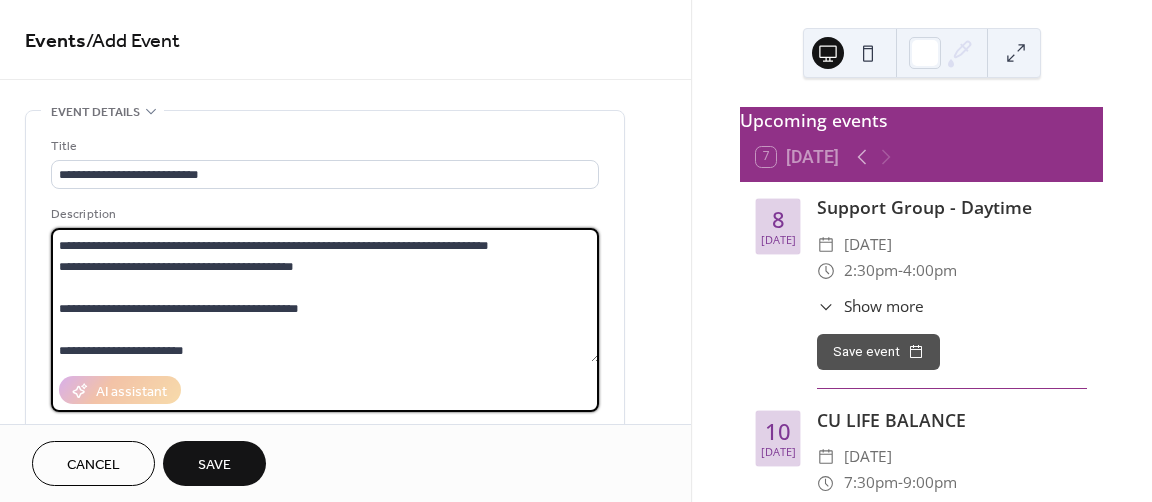 scroll, scrollTop: 0, scrollLeft: 0, axis: both 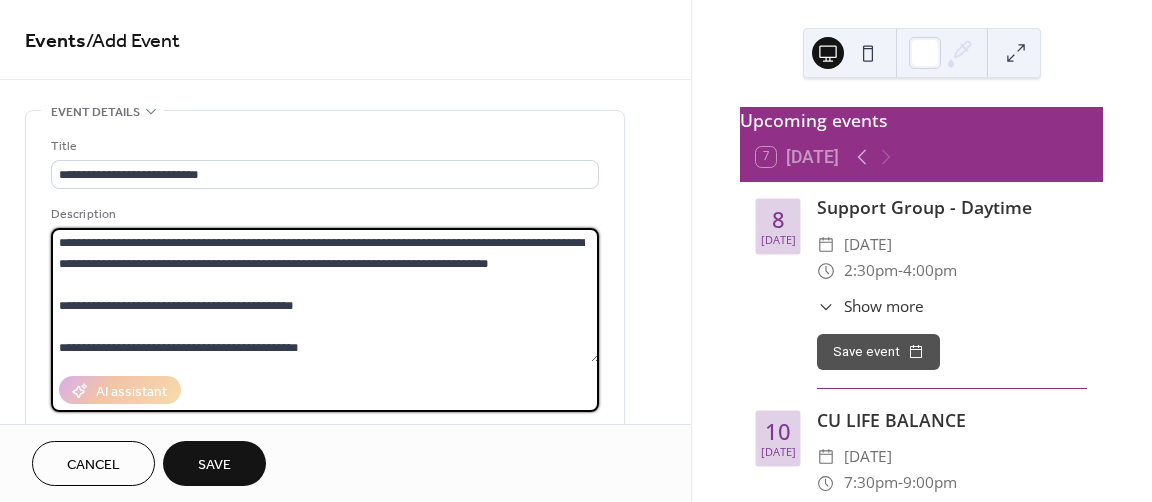 click on "**********" at bounding box center [325, 295] 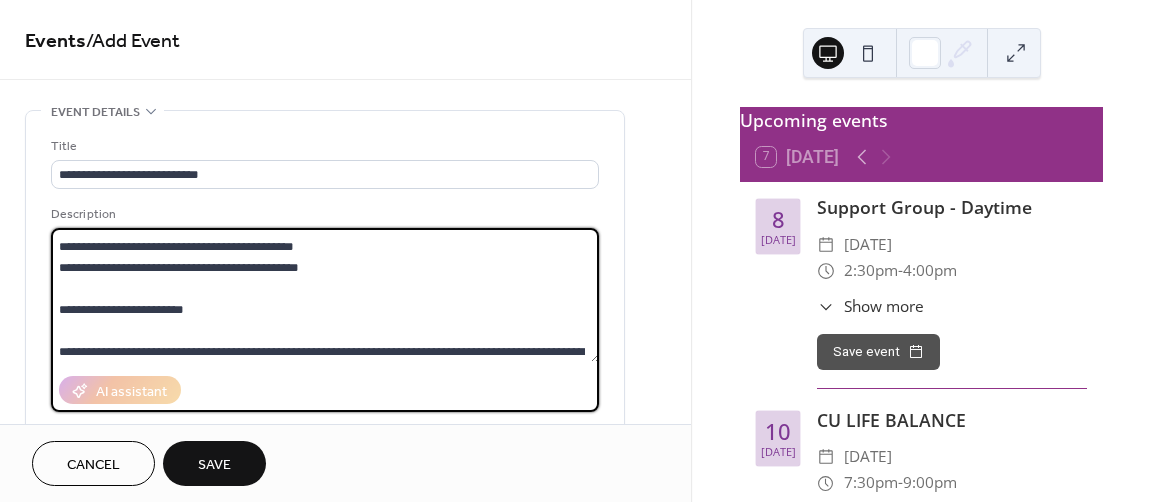 scroll, scrollTop: 73, scrollLeft: 0, axis: vertical 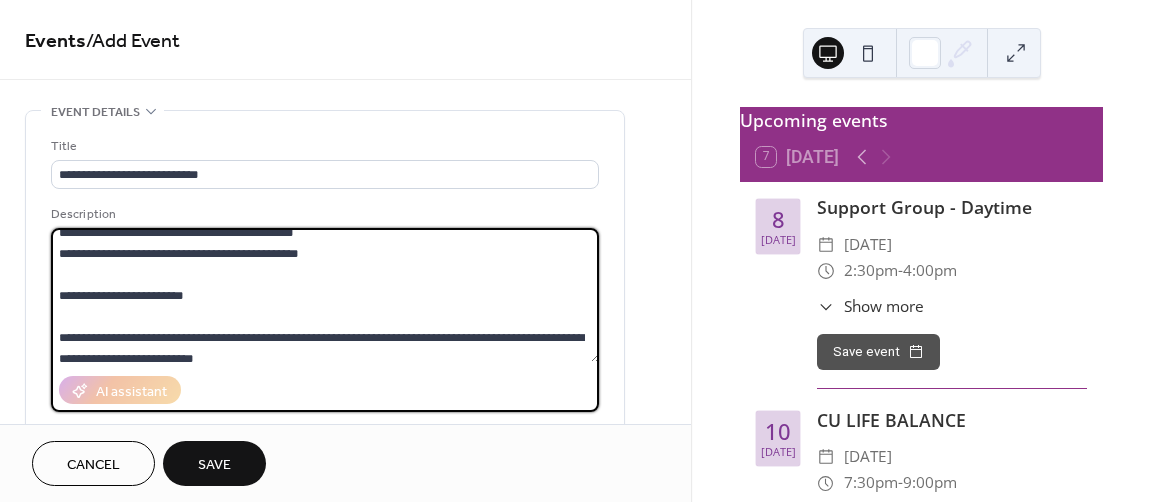 click on "**********" at bounding box center (325, 295) 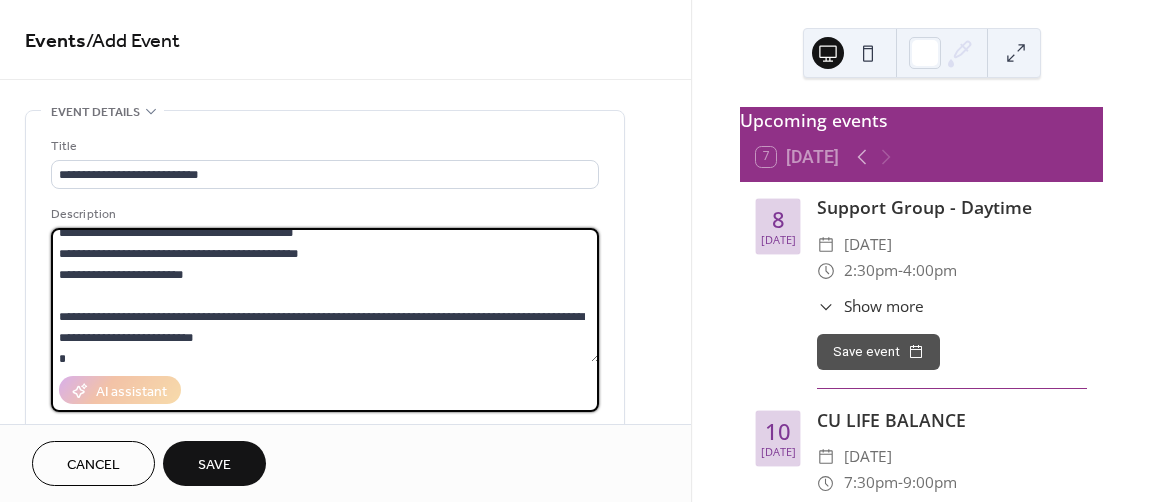 click on "**********" at bounding box center (325, 295) 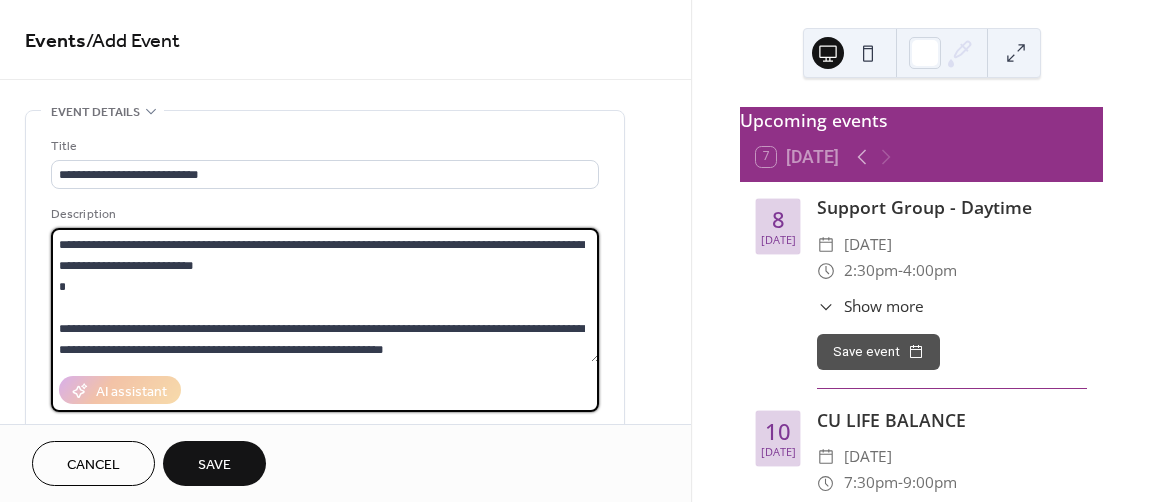 scroll, scrollTop: 122, scrollLeft: 0, axis: vertical 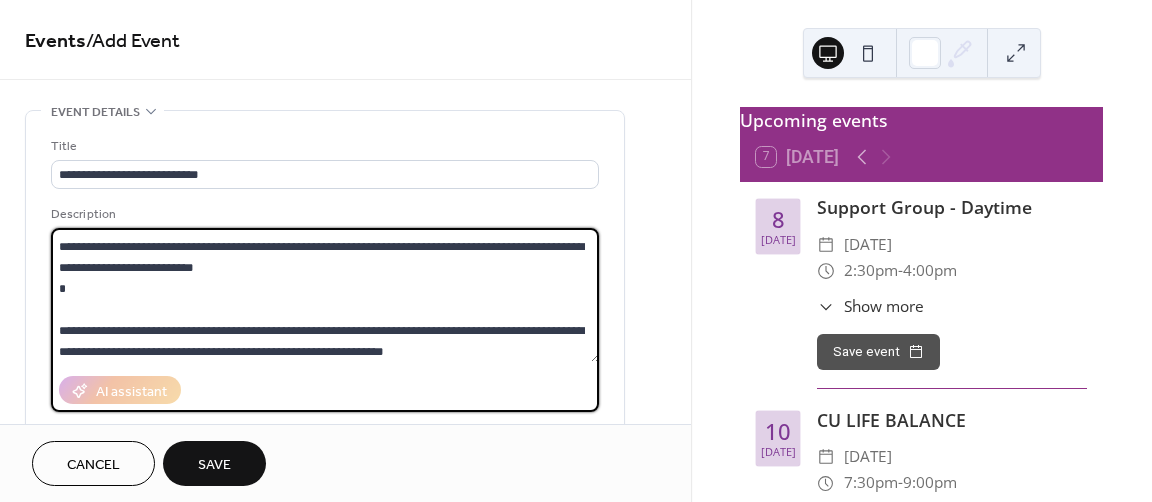 click on "**********" at bounding box center [325, 295] 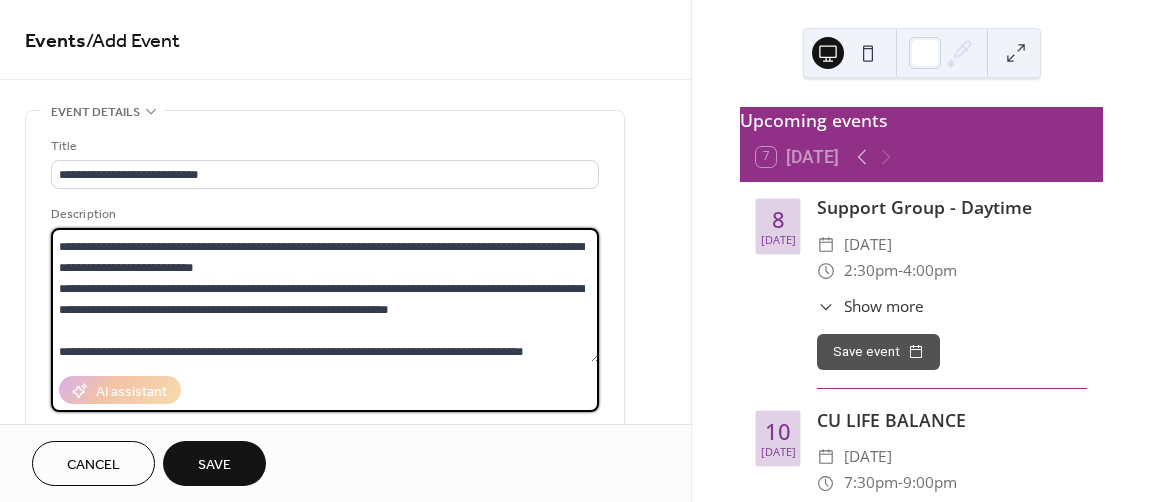 click on "**********" at bounding box center [325, 295] 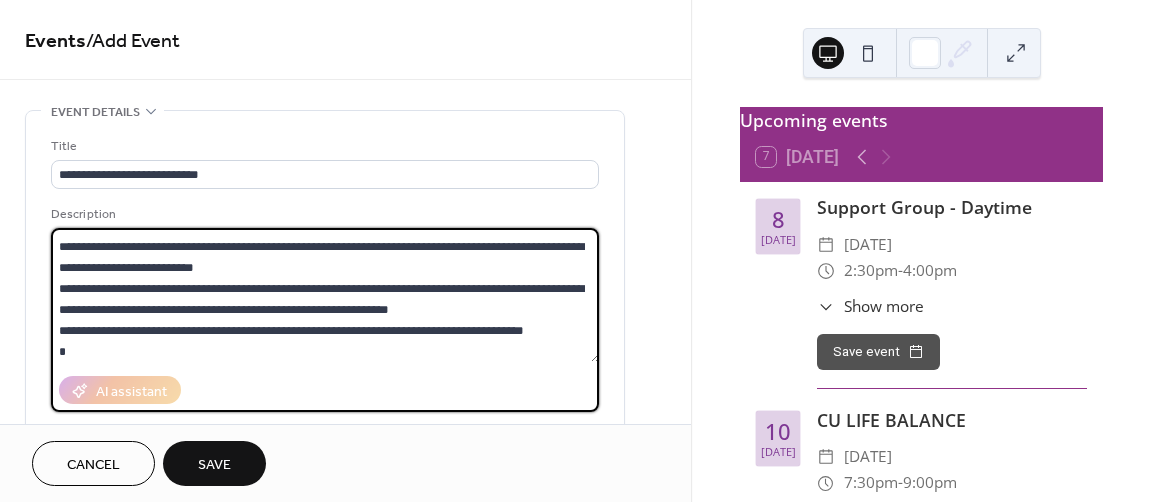 scroll, scrollTop: 146, scrollLeft: 0, axis: vertical 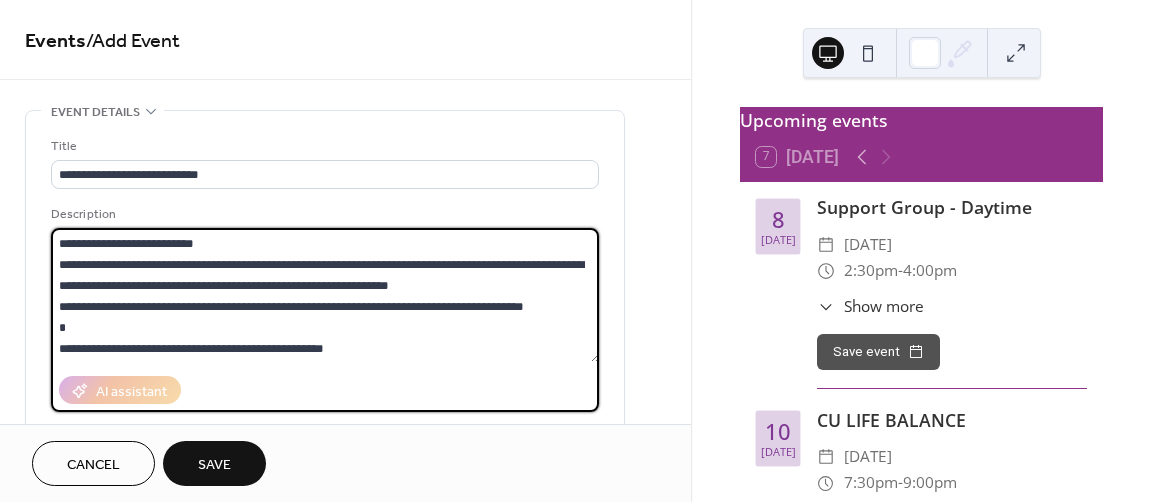 click on "**********" at bounding box center [325, 295] 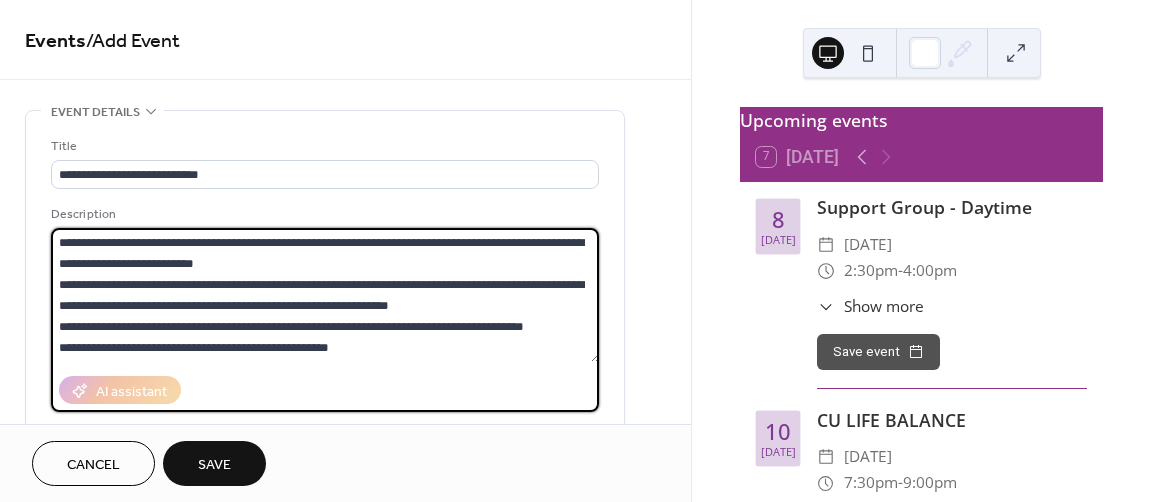 scroll, scrollTop: 126, scrollLeft: 0, axis: vertical 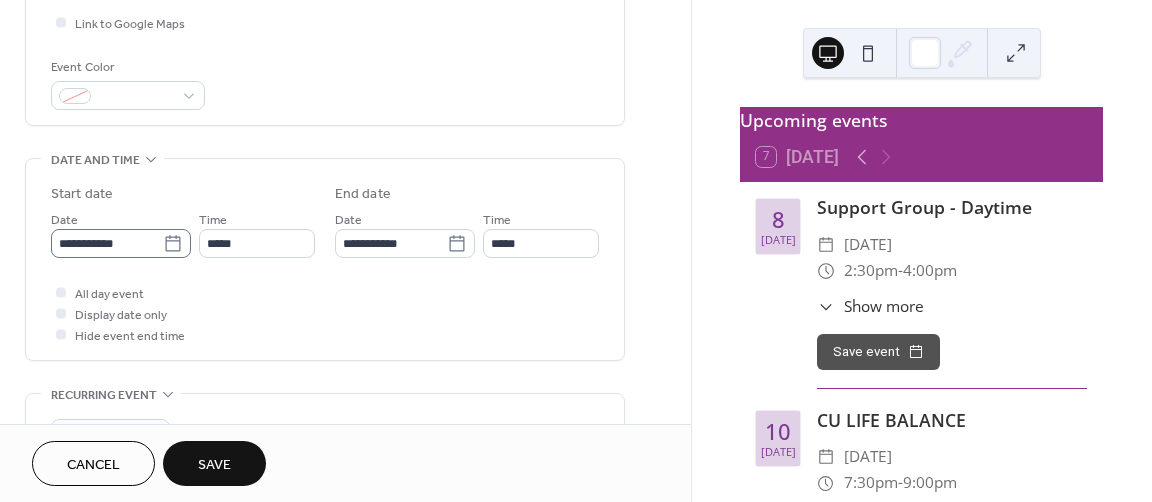 type on "**********" 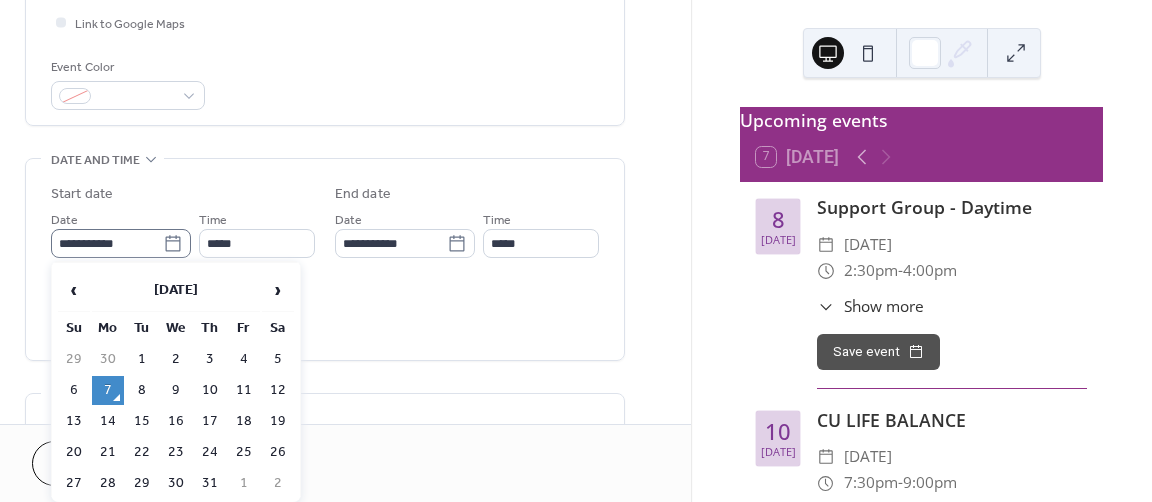 click 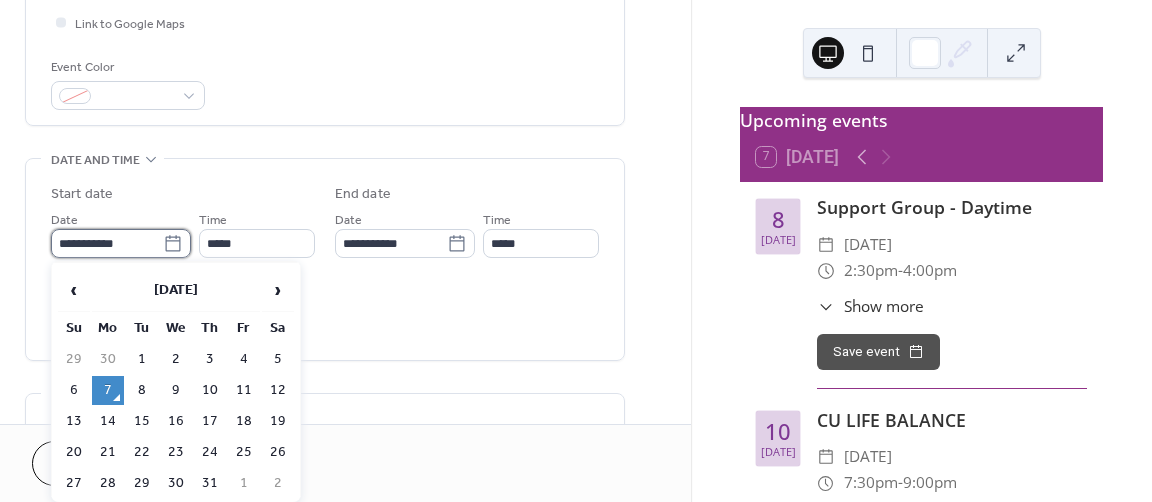 click on "**********" at bounding box center [107, 243] 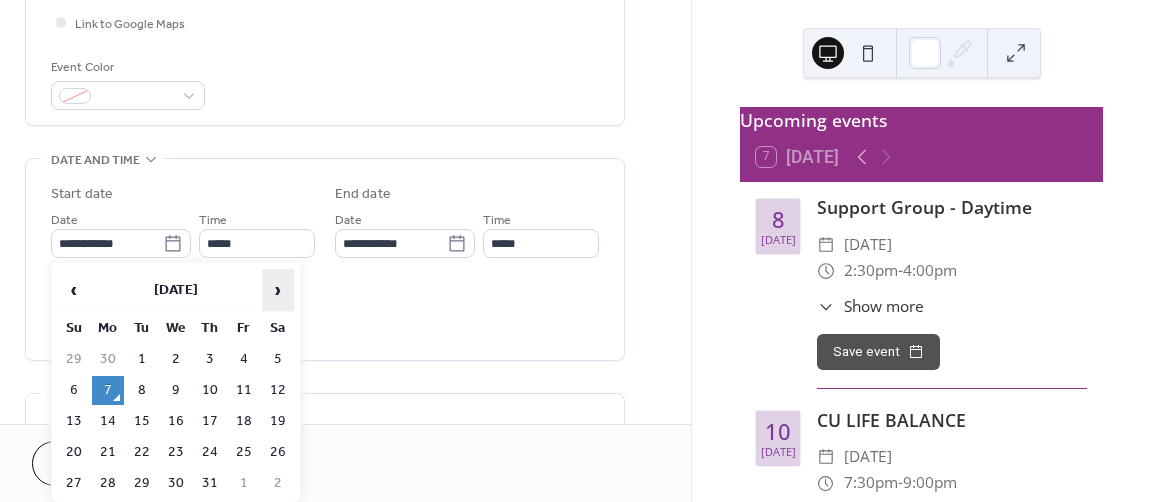 click on "›" at bounding box center (278, 290) 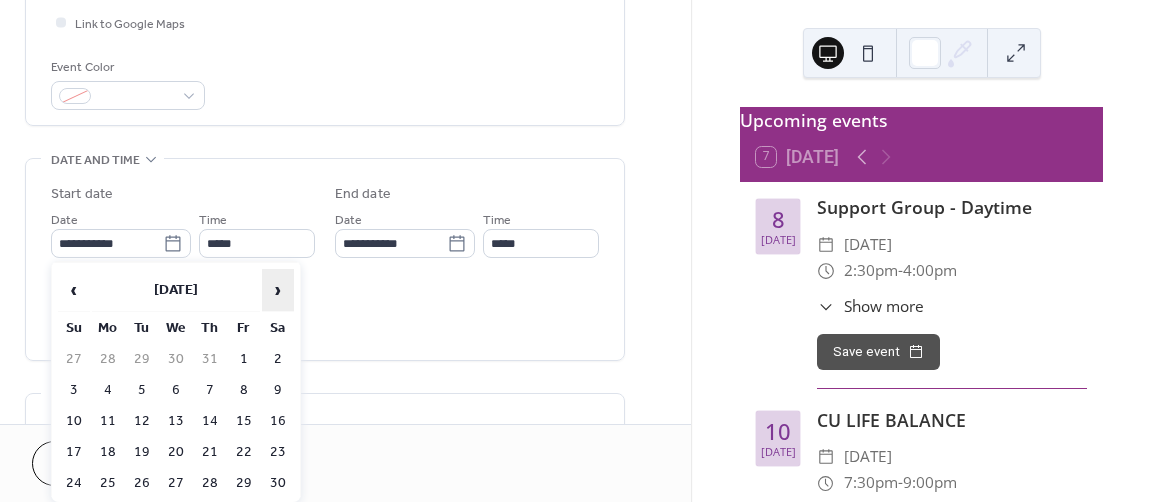 click on "›" at bounding box center (278, 290) 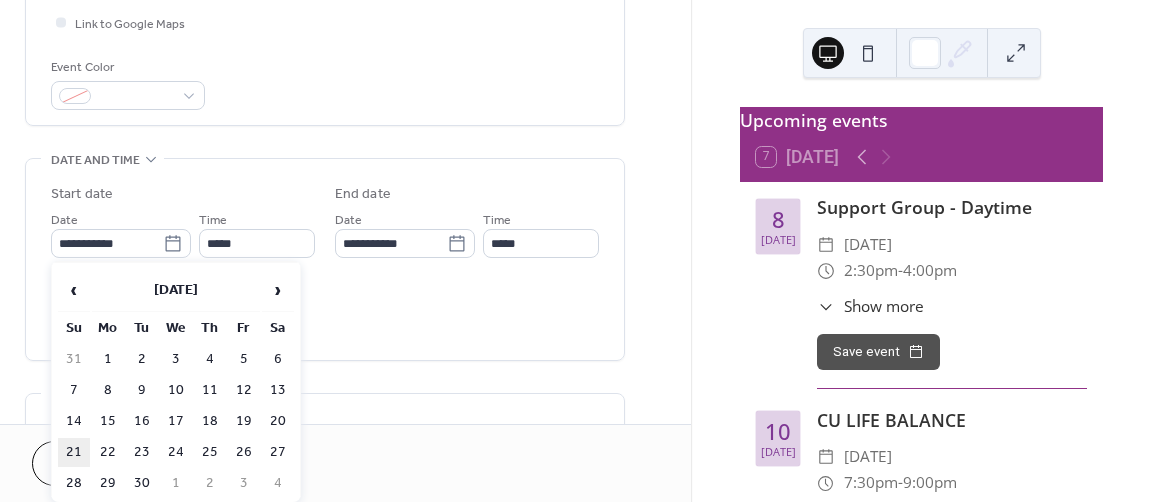 click on "21" at bounding box center (74, 452) 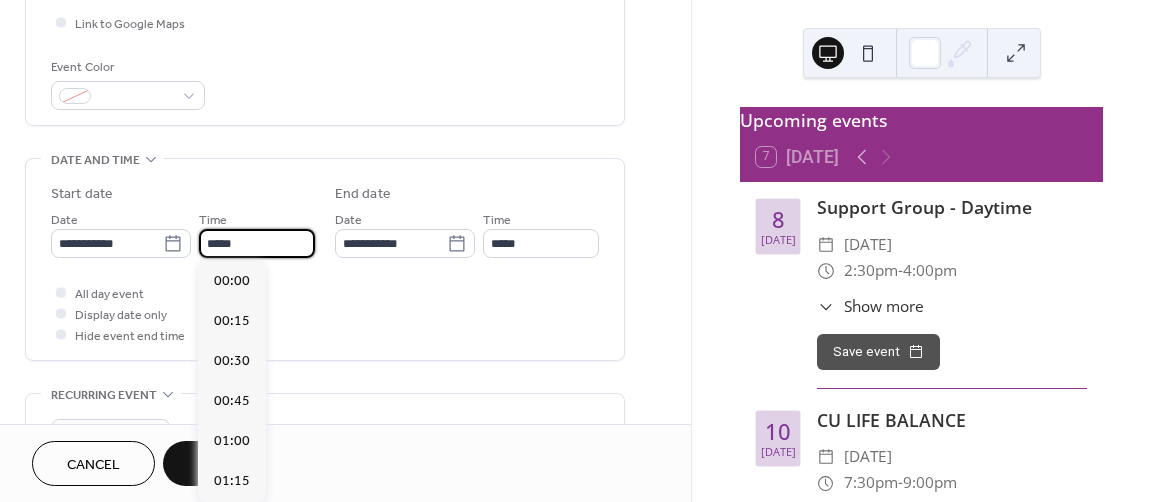 click on "*****" at bounding box center (257, 243) 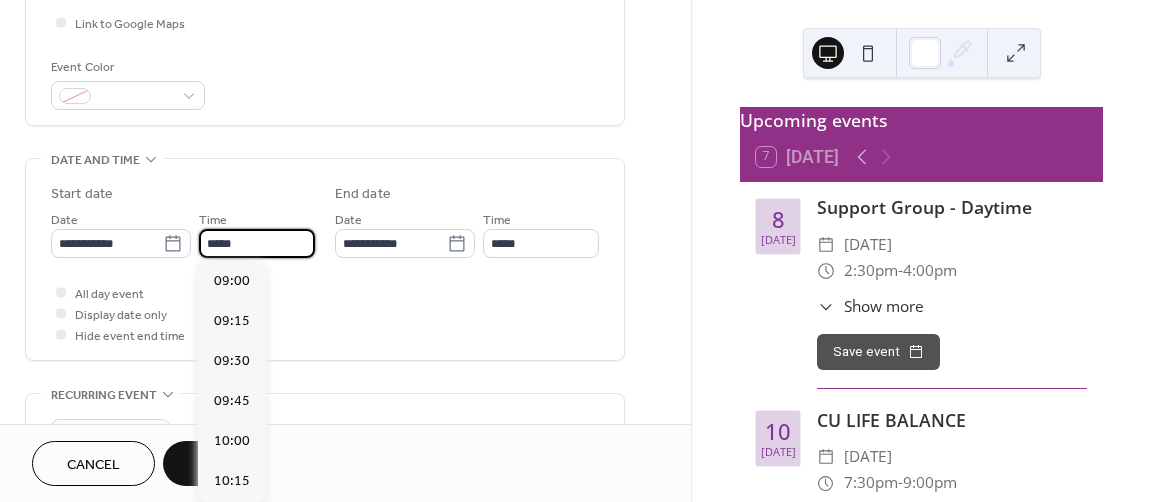 scroll, scrollTop: 1439, scrollLeft: 0, axis: vertical 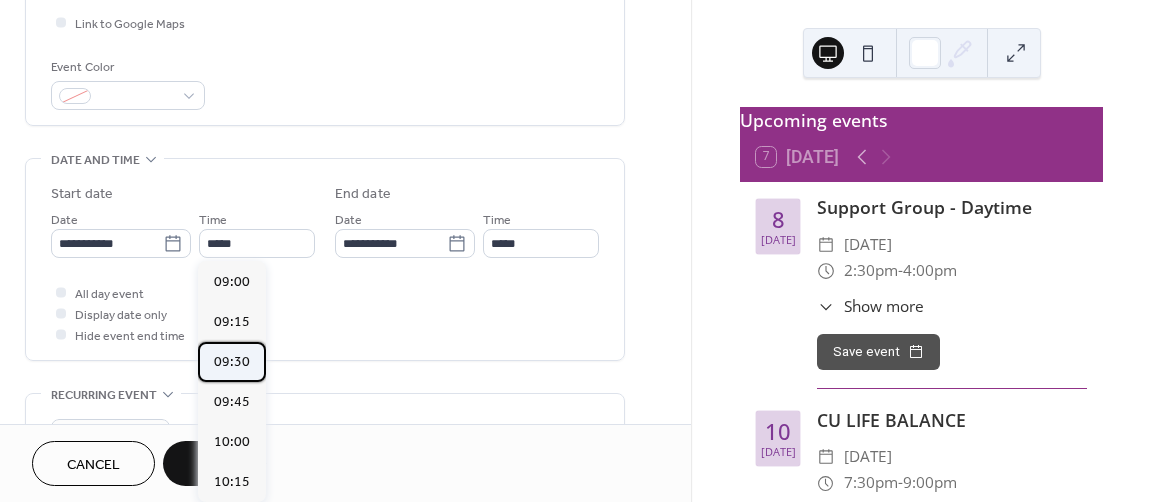 click on "09:30" at bounding box center (232, 362) 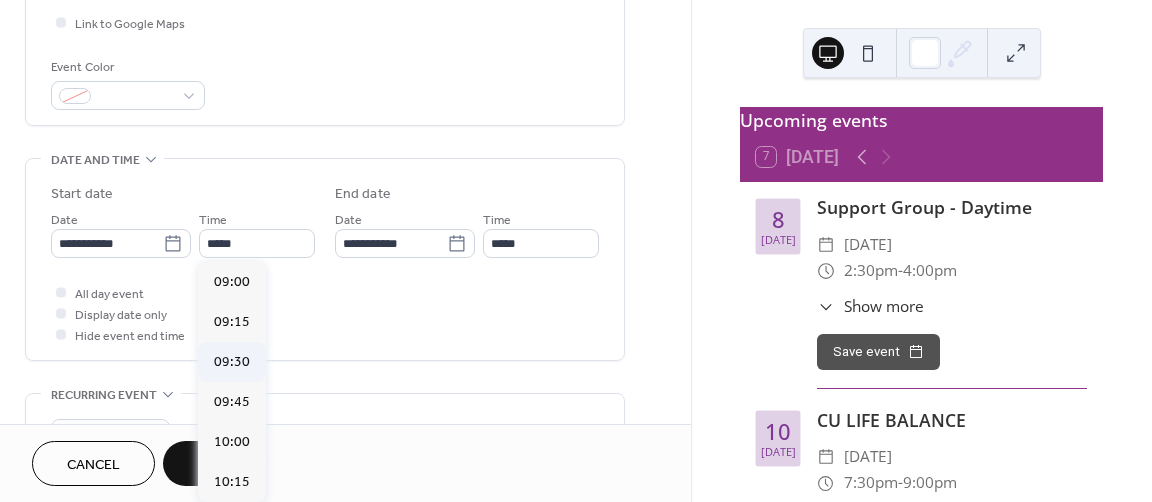 type on "*****" 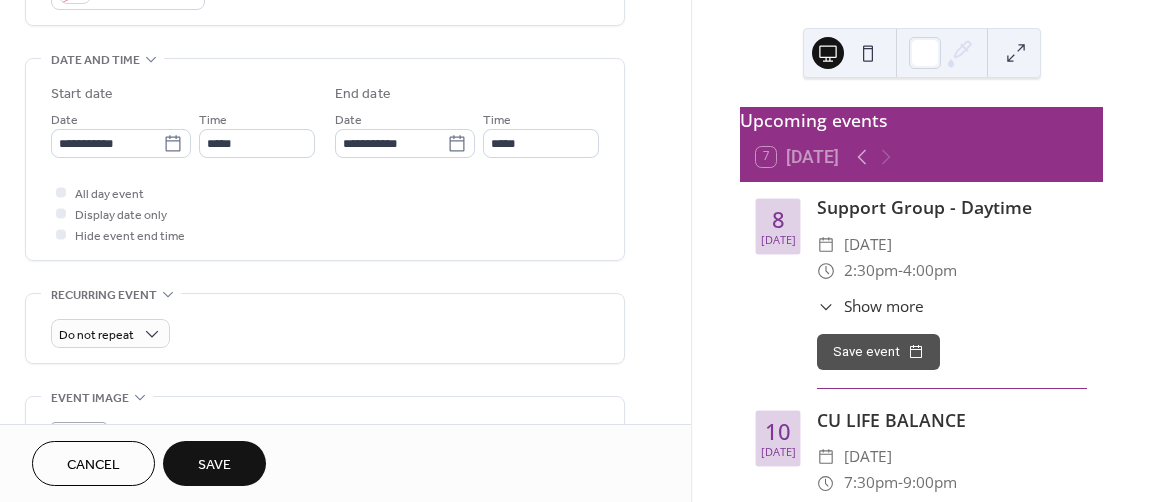 scroll, scrollTop: 624, scrollLeft: 0, axis: vertical 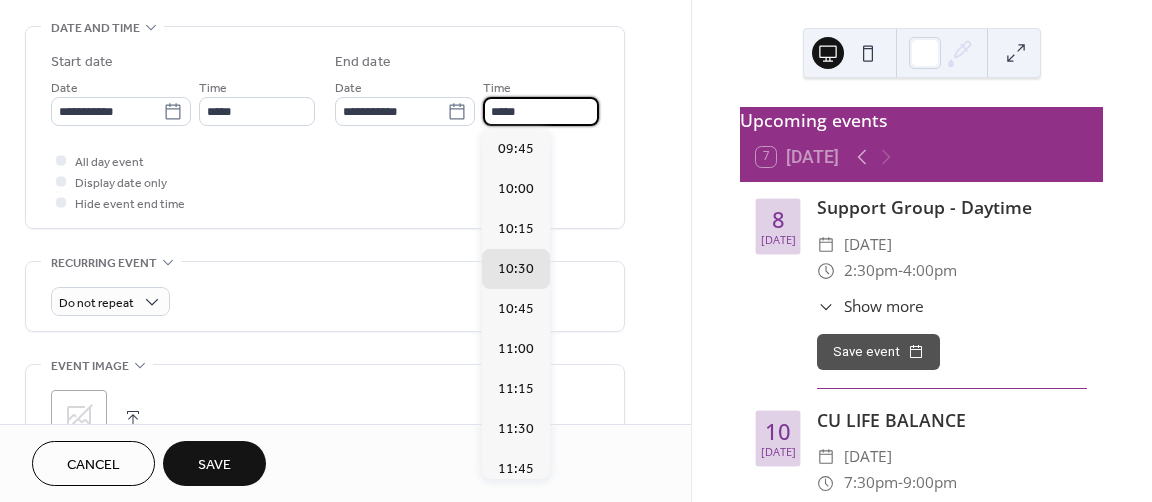 click on "*****" at bounding box center [541, 111] 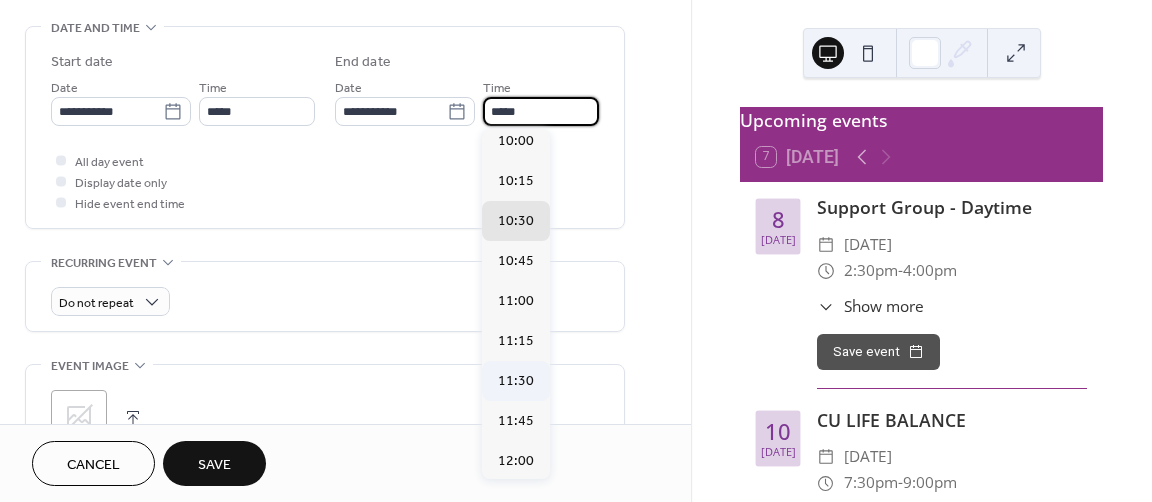 scroll, scrollTop: 50, scrollLeft: 0, axis: vertical 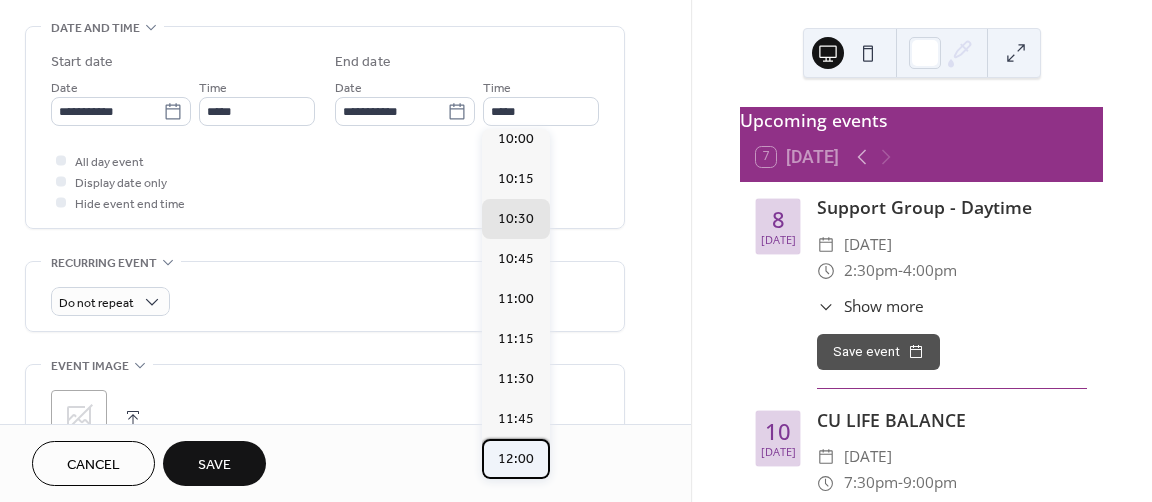 click on "12:00" at bounding box center (516, 459) 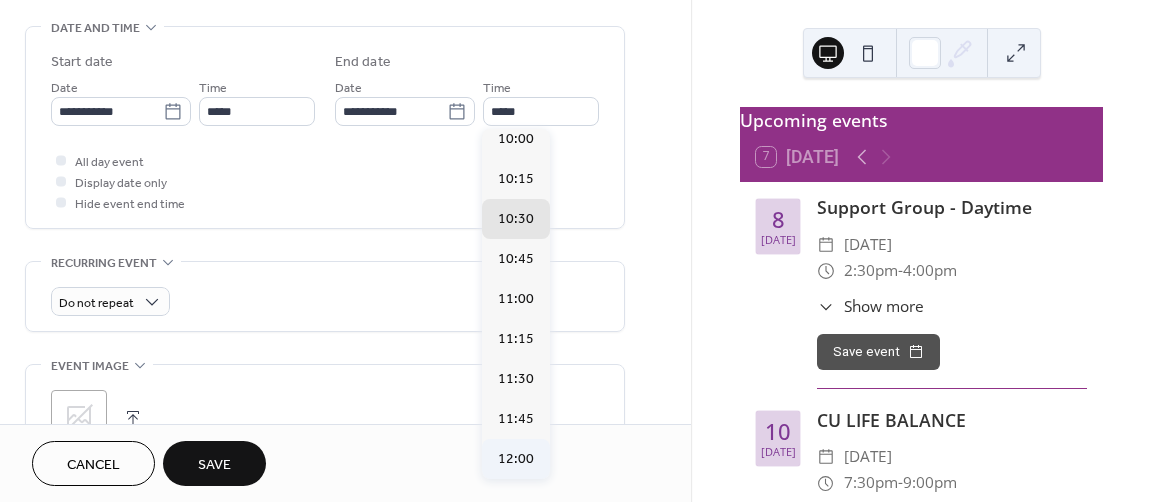 type on "*****" 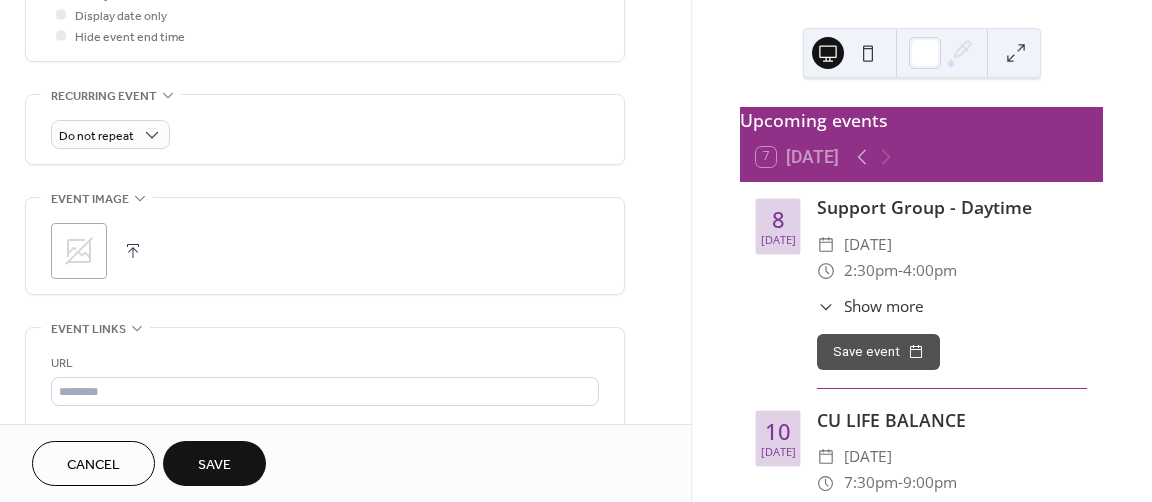 scroll, scrollTop: 792, scrollLeft: 0, axis: vertical 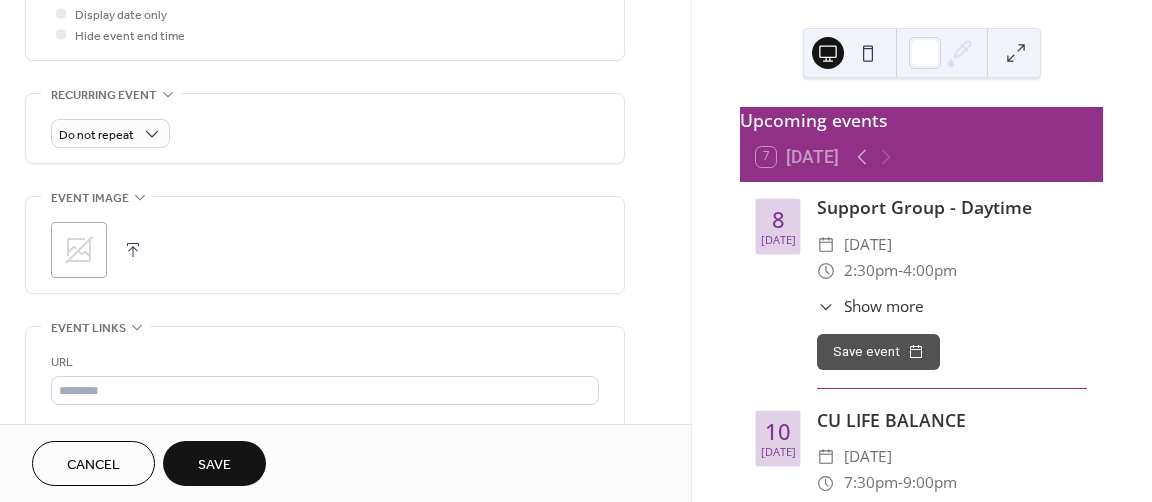 click 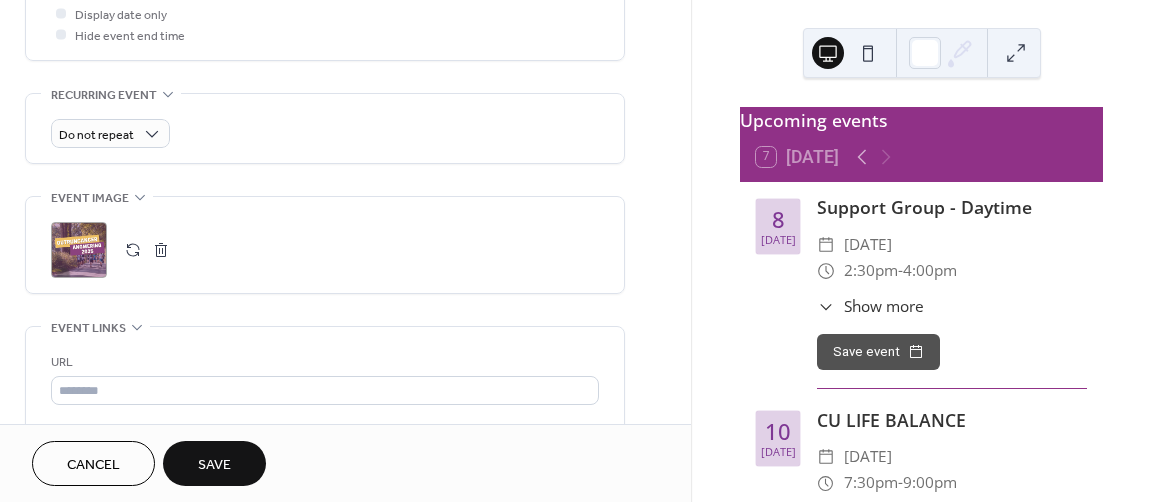 scroll, scrollTop: 1017, scrollLeft: 0, axis: vertical 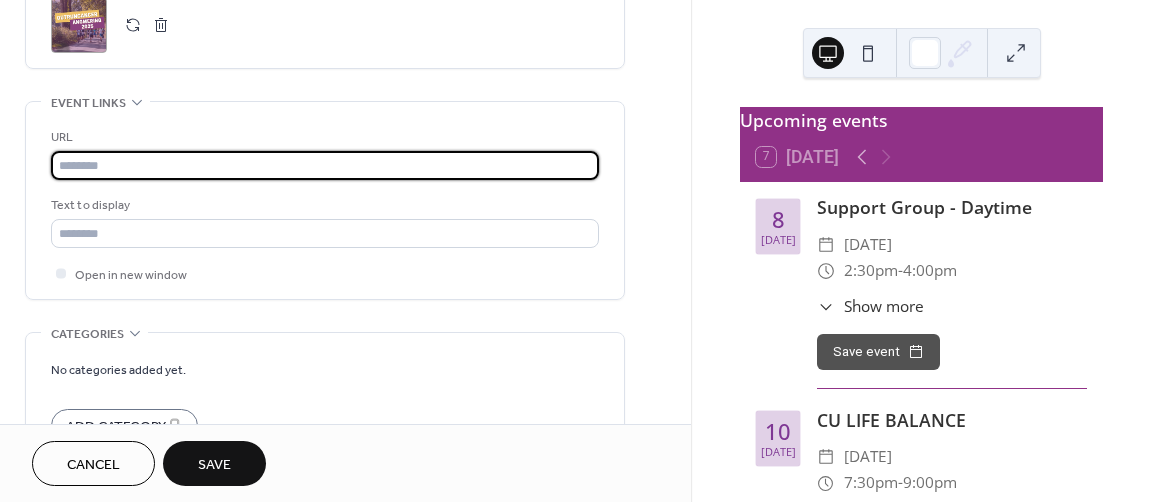 click at bounding box center [325, 165] 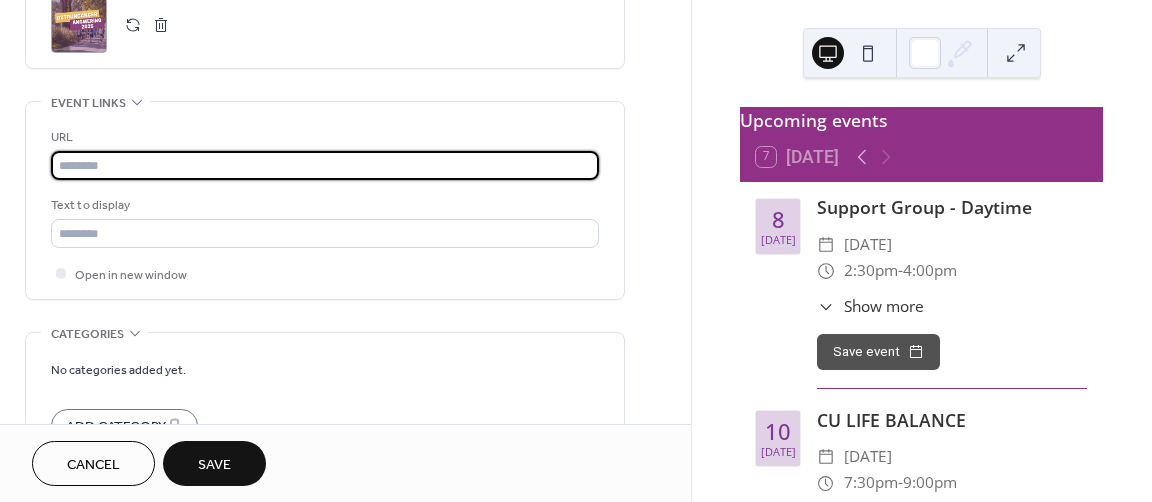 paste on "**********" 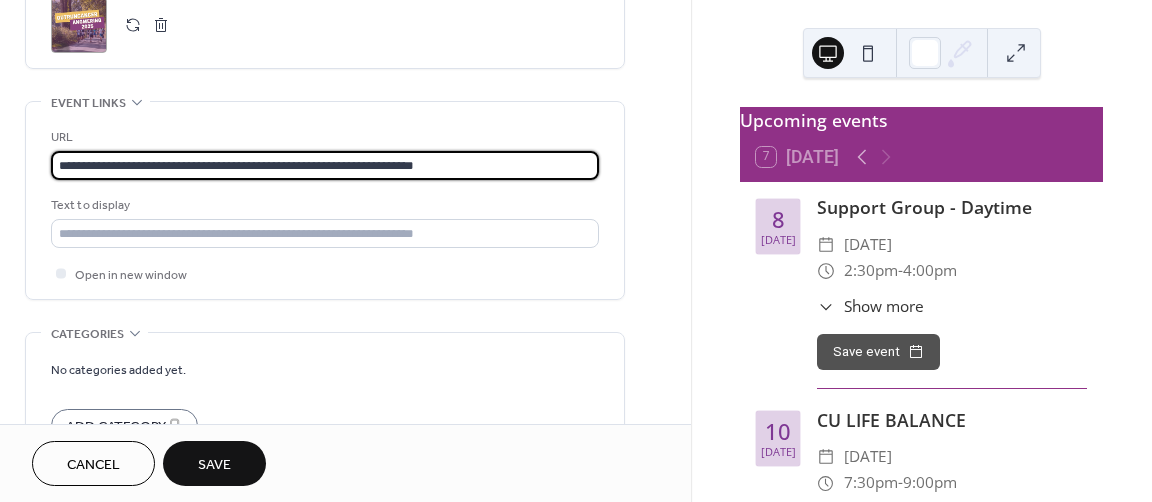 scroll, scrollTop: 1140, scrollLeft: 0, axis: vertical 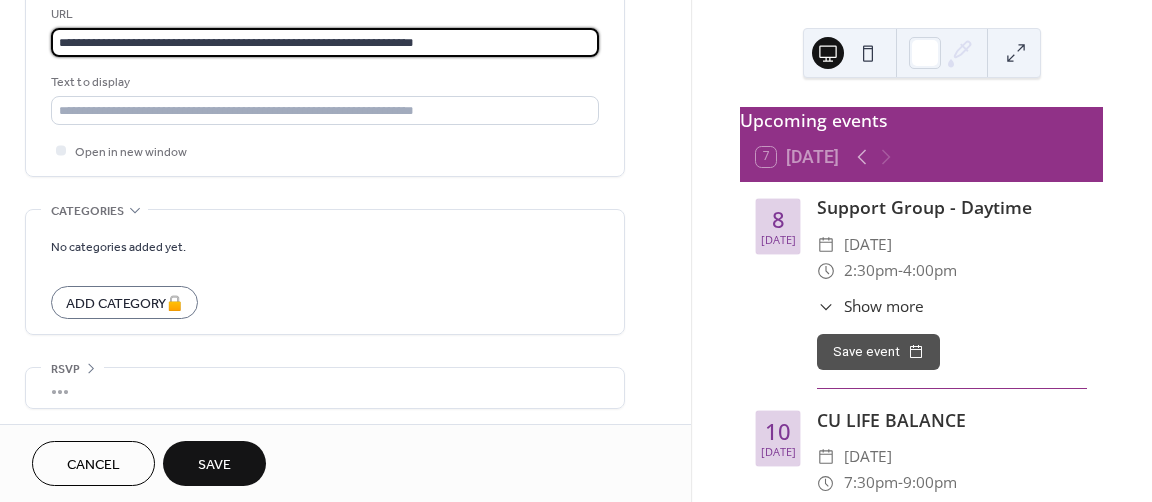 type on "**********" 